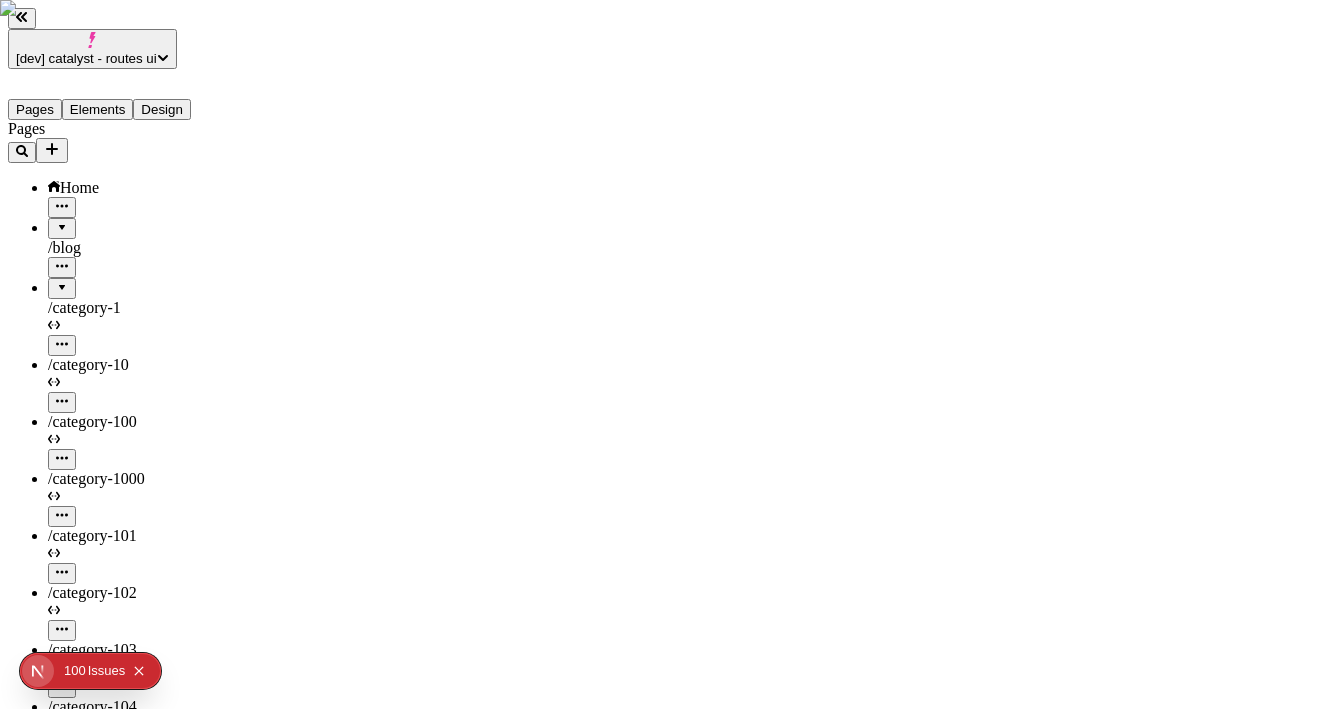 scroll, scrollTop: 0, scrollLeft: 0, axis: both 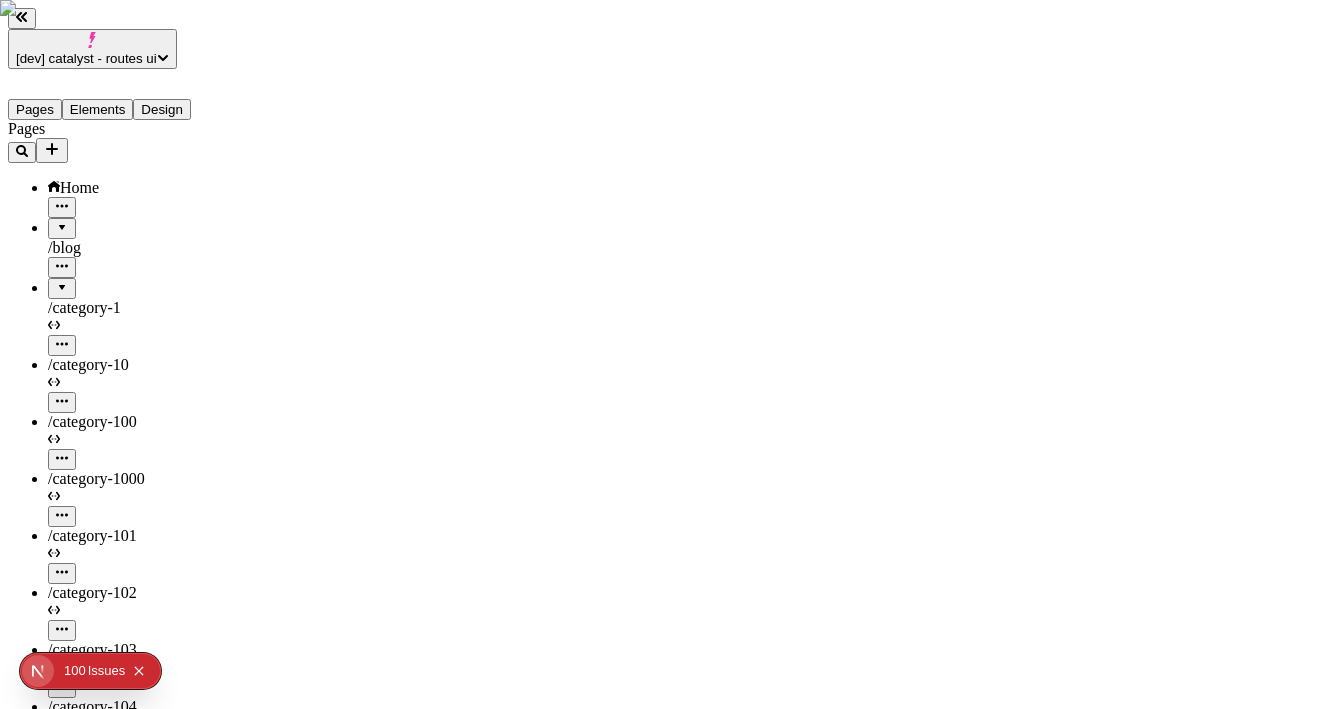 click 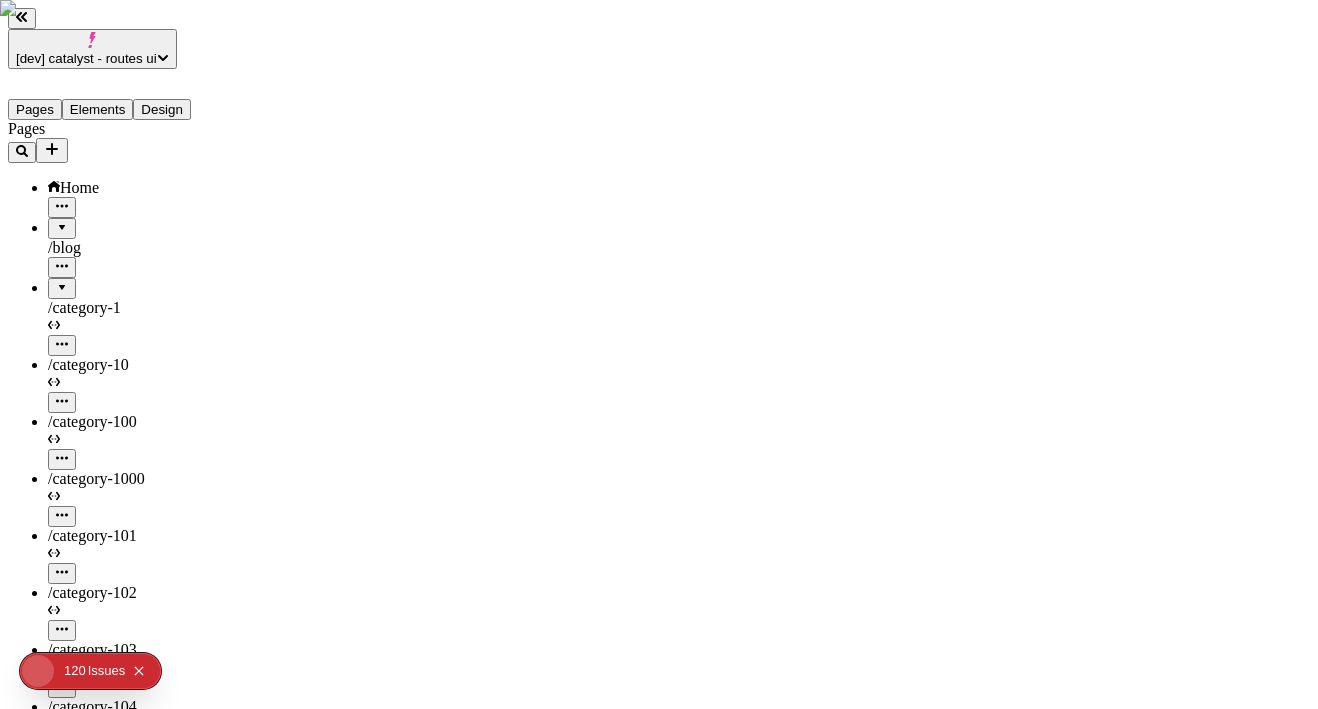 scroll, scrollTop: 5600, scrollLeft: 0, axis: vertical 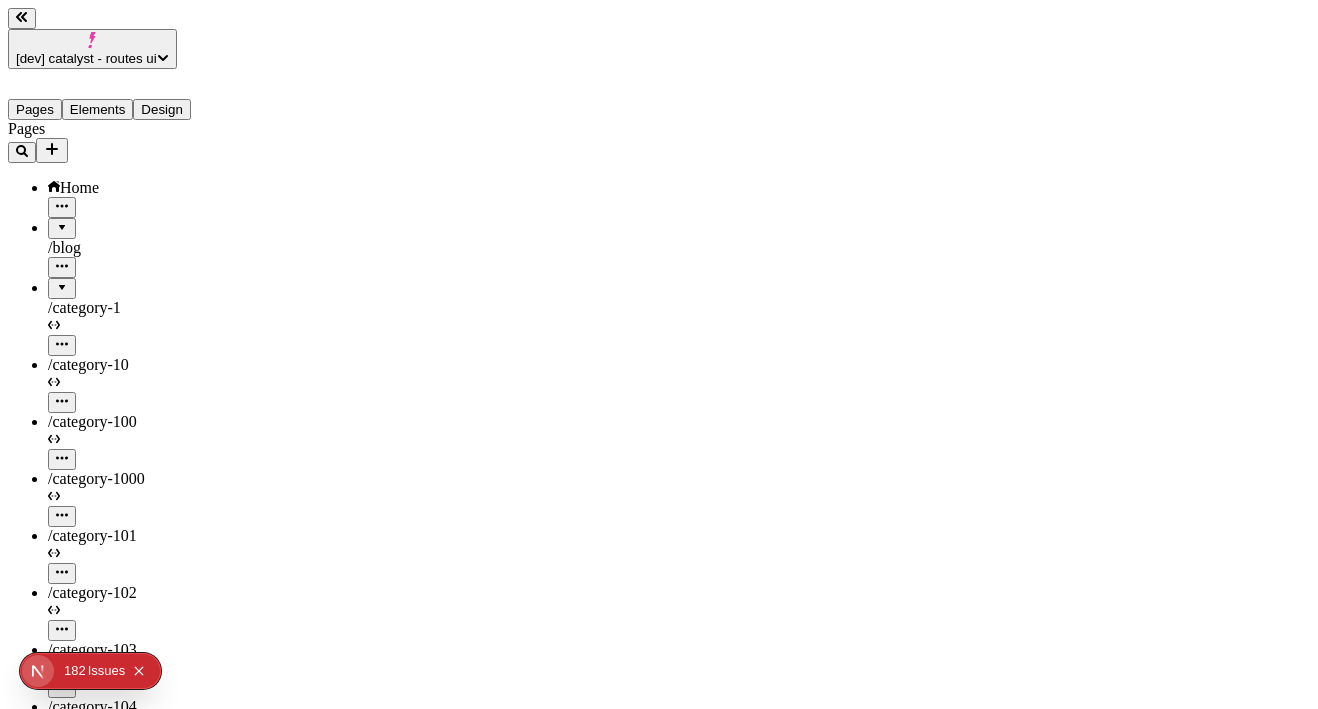 click on "Failed to load more items" at bounding box center (148, 16175) 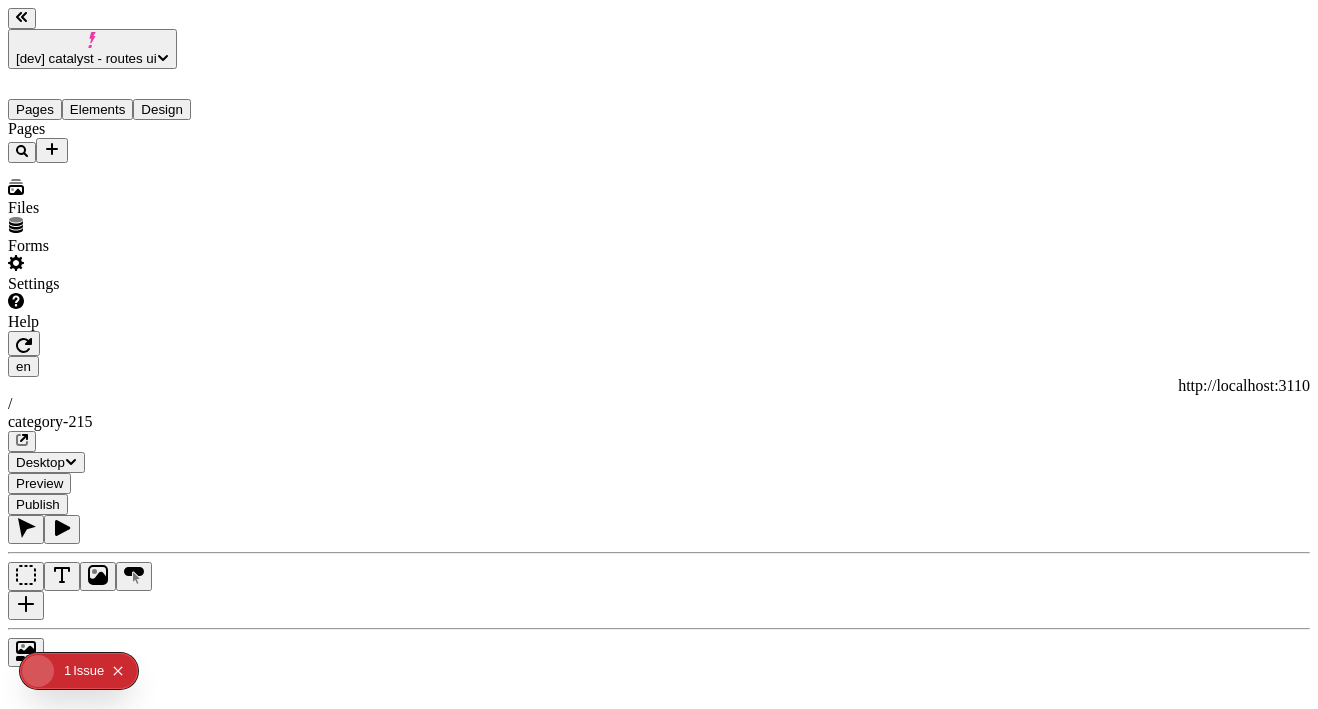 scroll, scrollTop: 0, scrollLeft: 0, axis: both 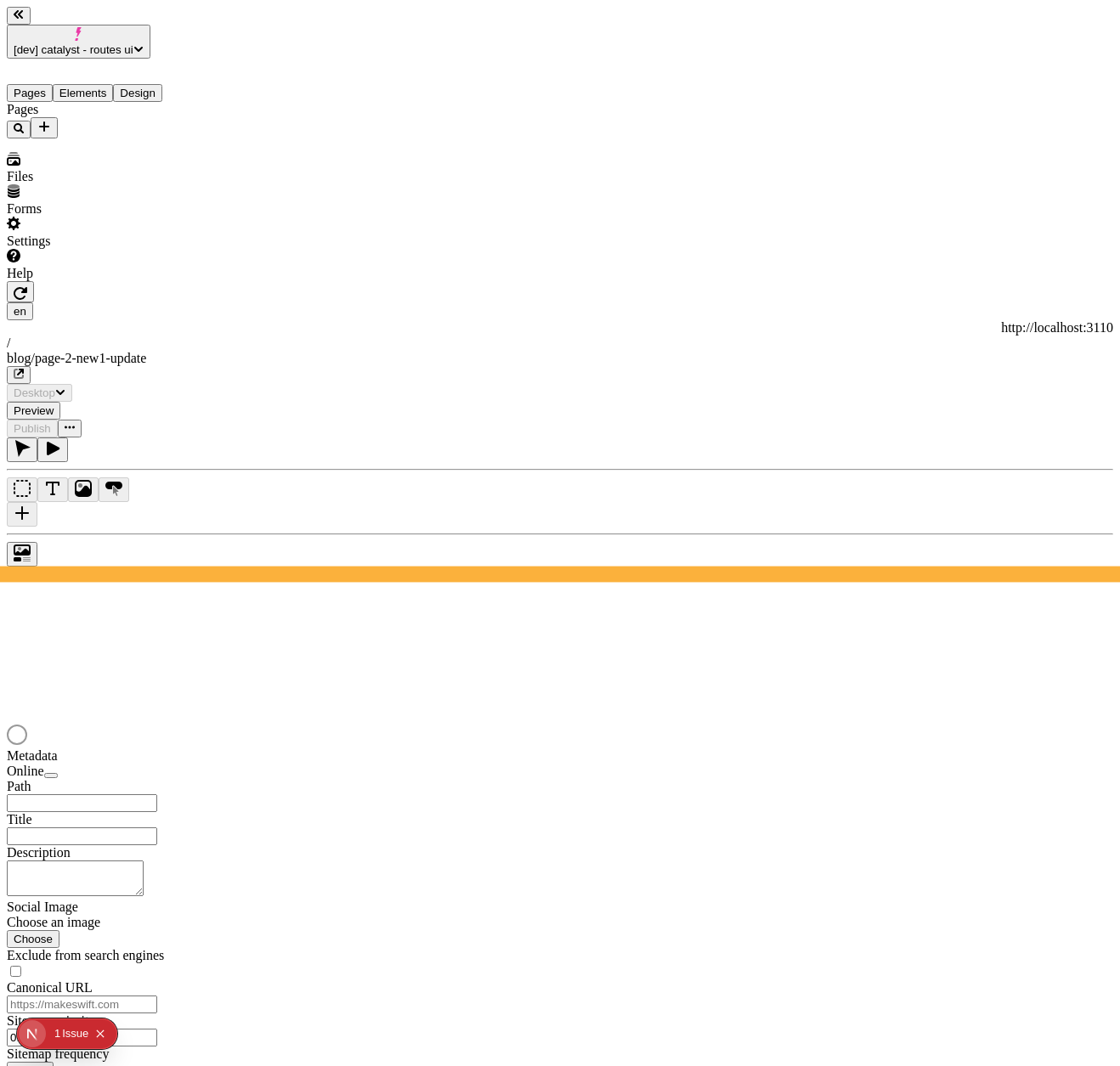 type on "/blog/page-2-new1-update" 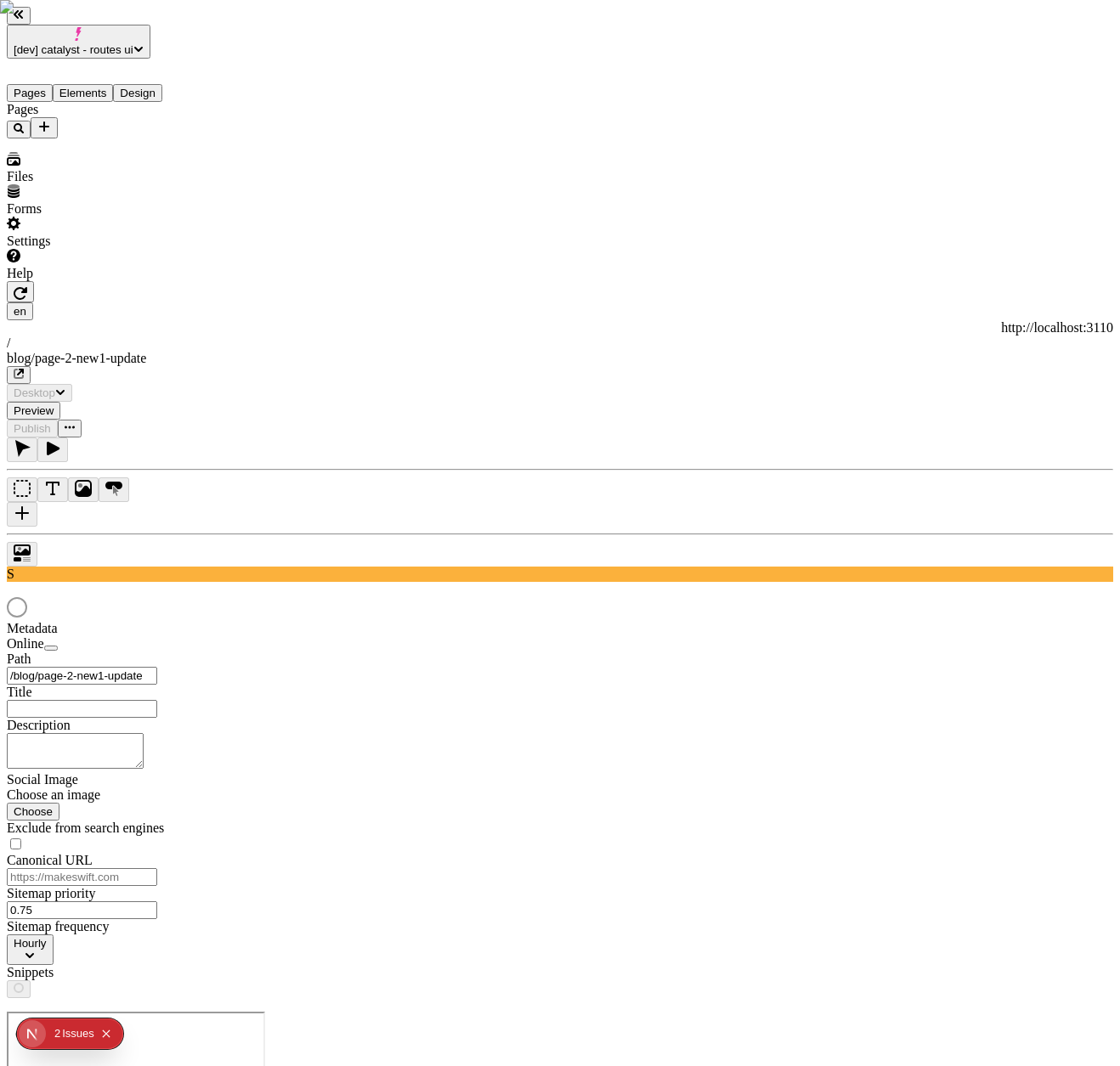scroll, scrollTop: 0, scrollLeft: 0, axis: both 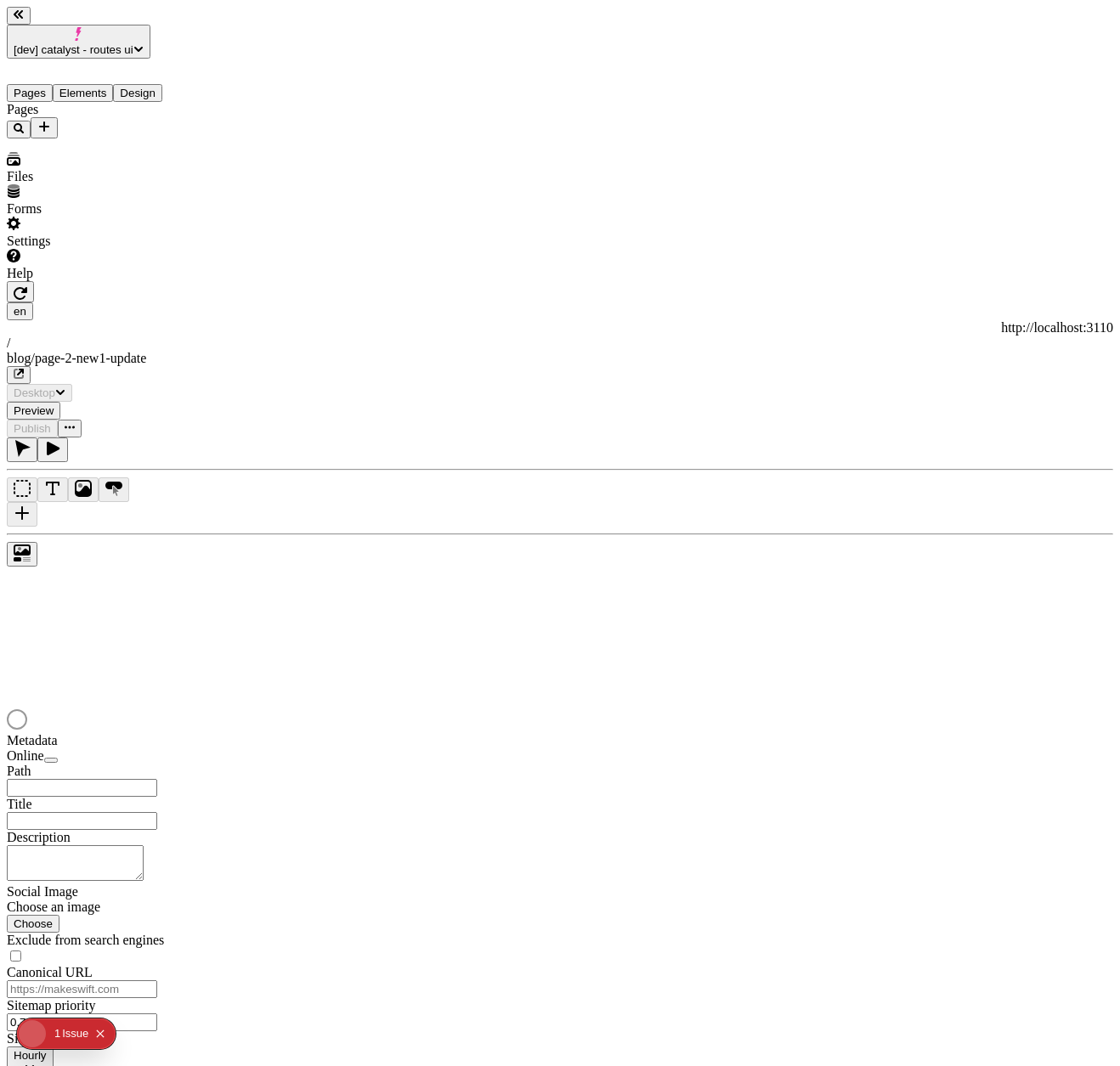 type on "/blog/page-2-new1-update" 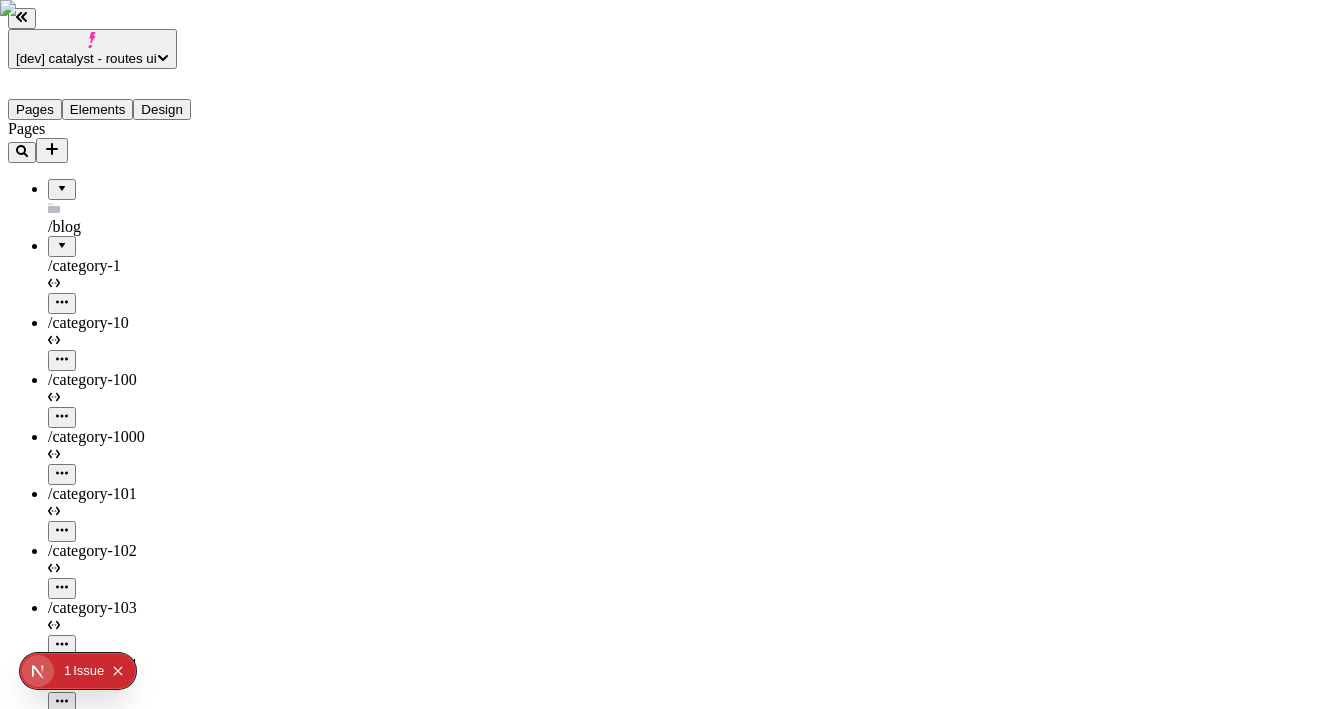 scroll, scrollTop: 5000, scrollLeft: 0, axis: vertical 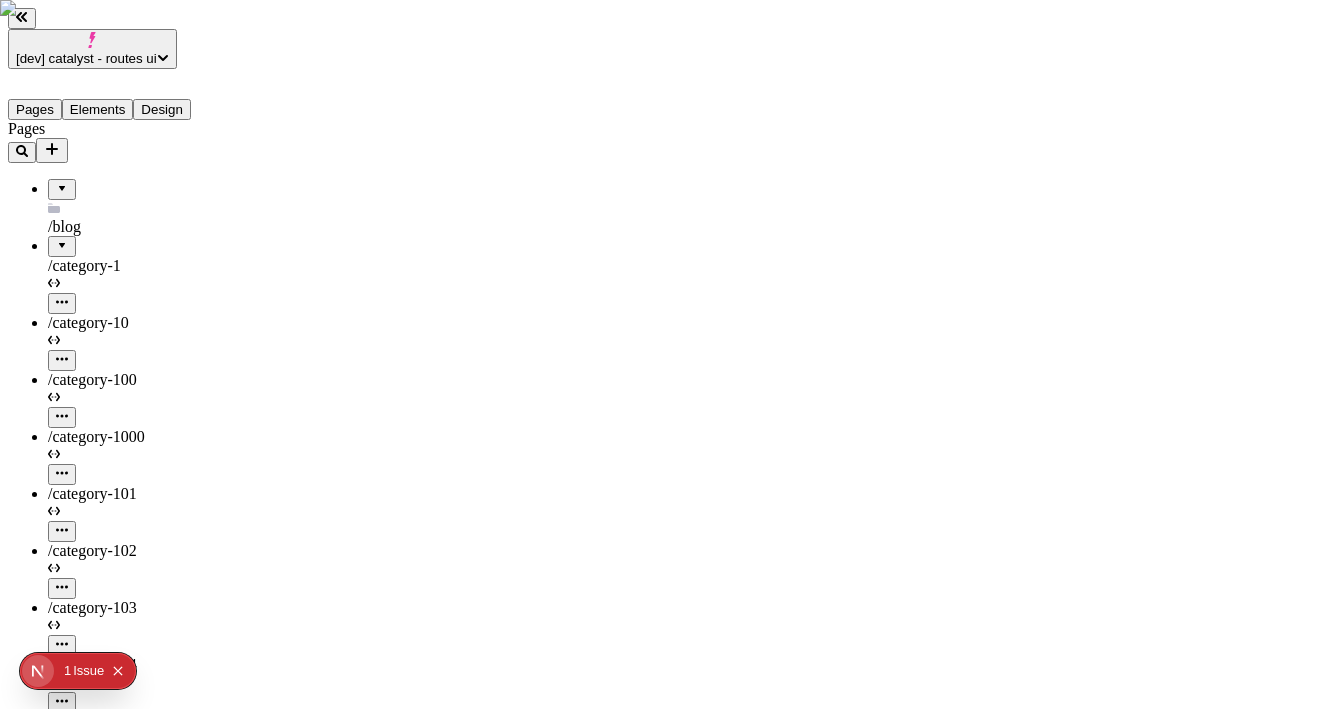 click 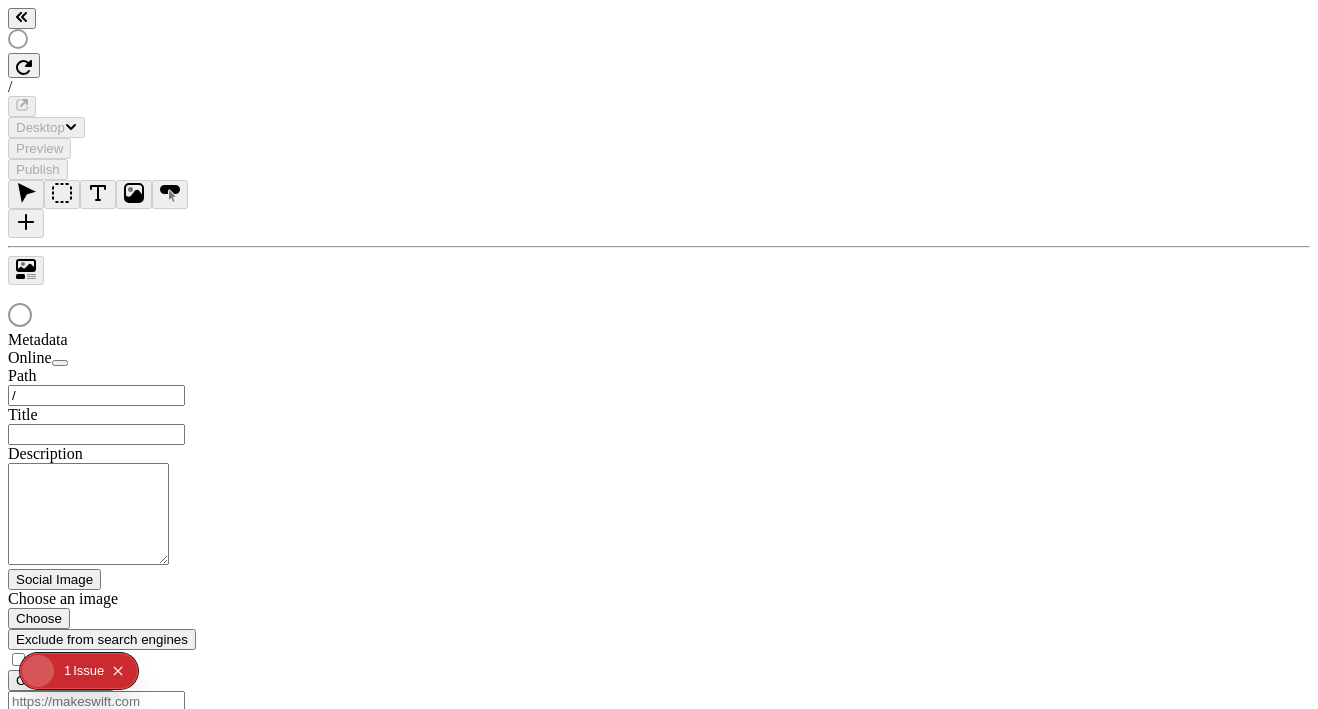 scroll, scrollTop: 0, scrollLeft: 0, axis: both 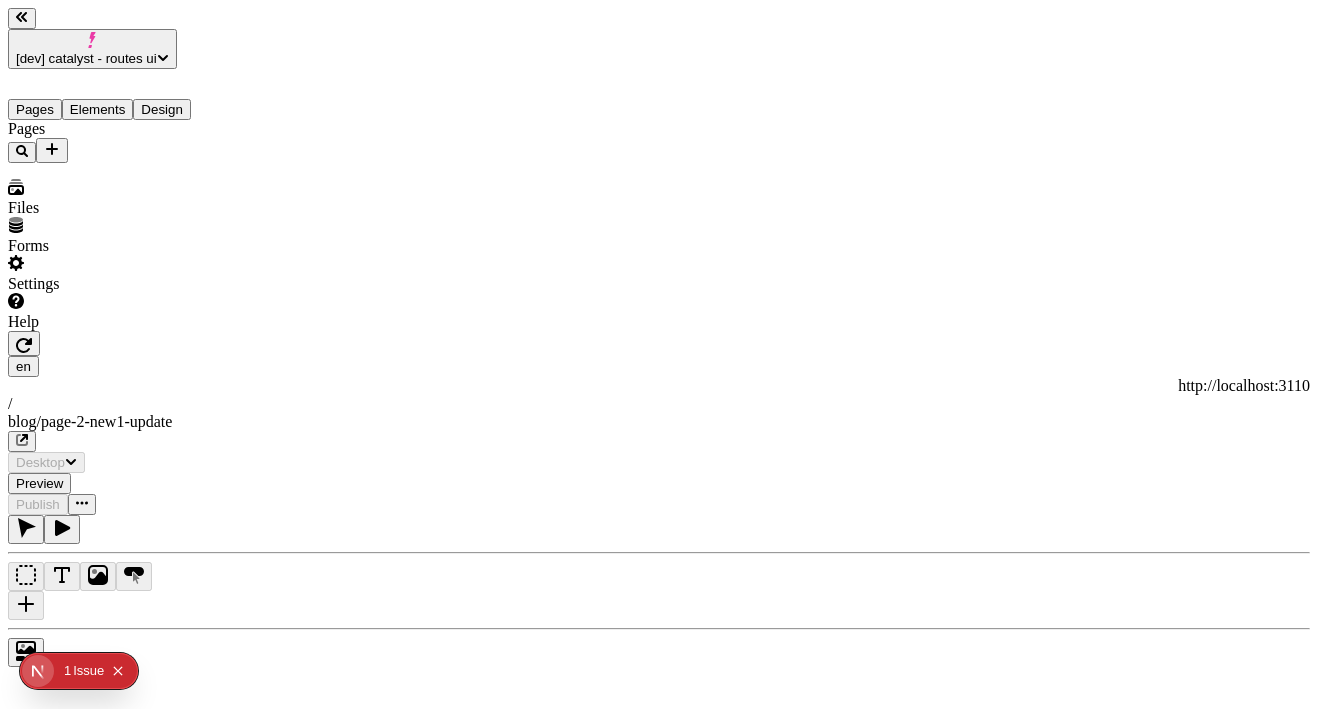 type on "/blog/page-2-new1-update" 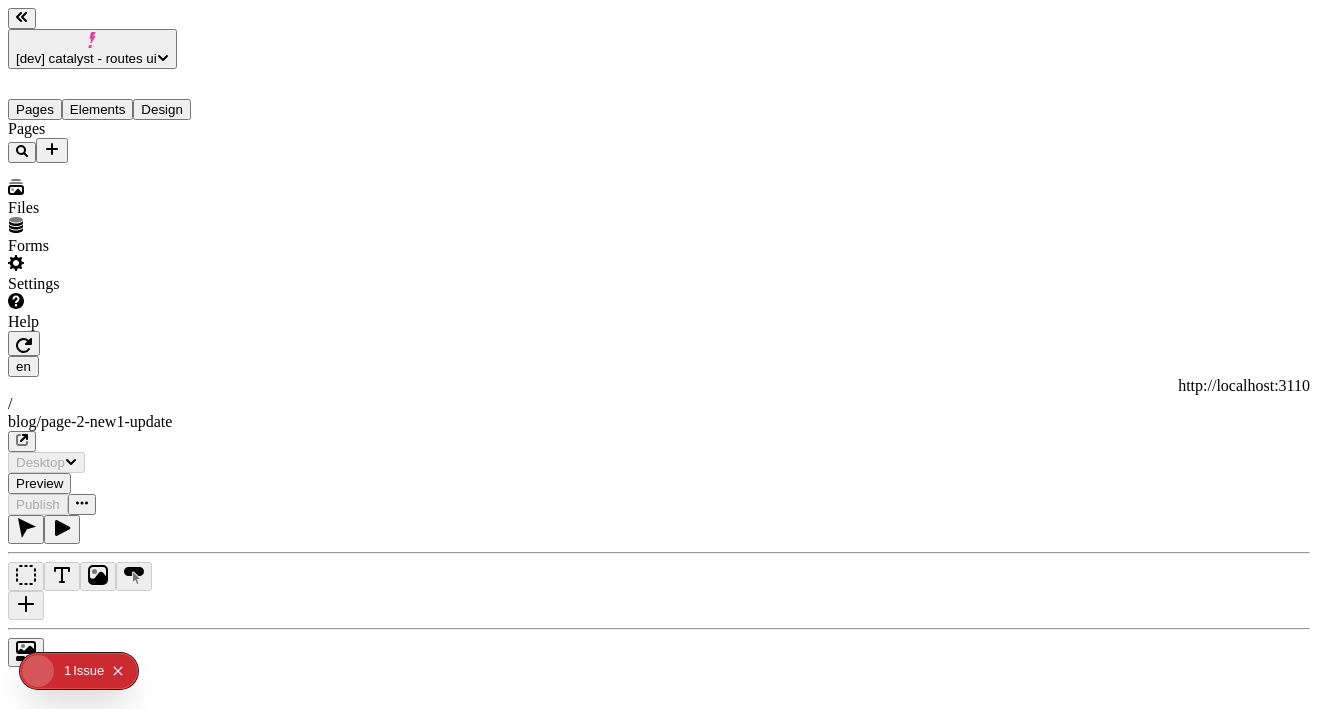 scroll, scrollTop: 0, scrollLeft: 0, axis: both 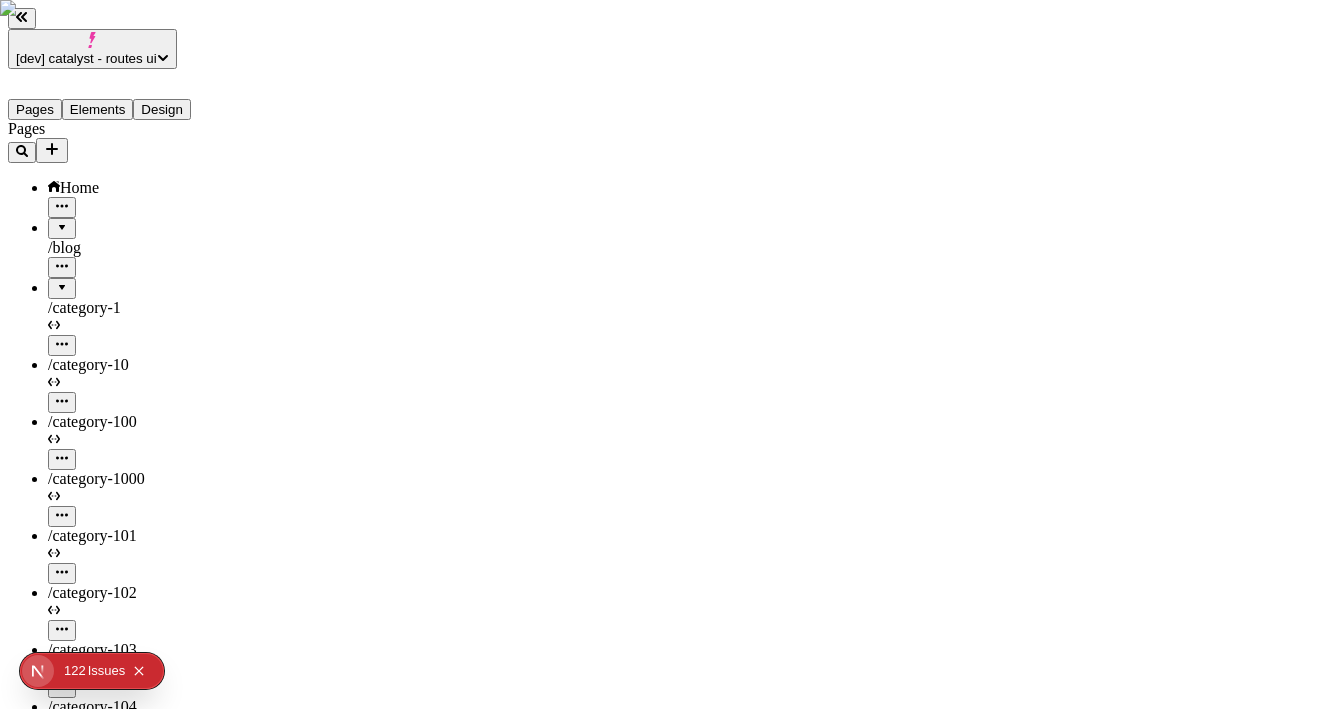 click 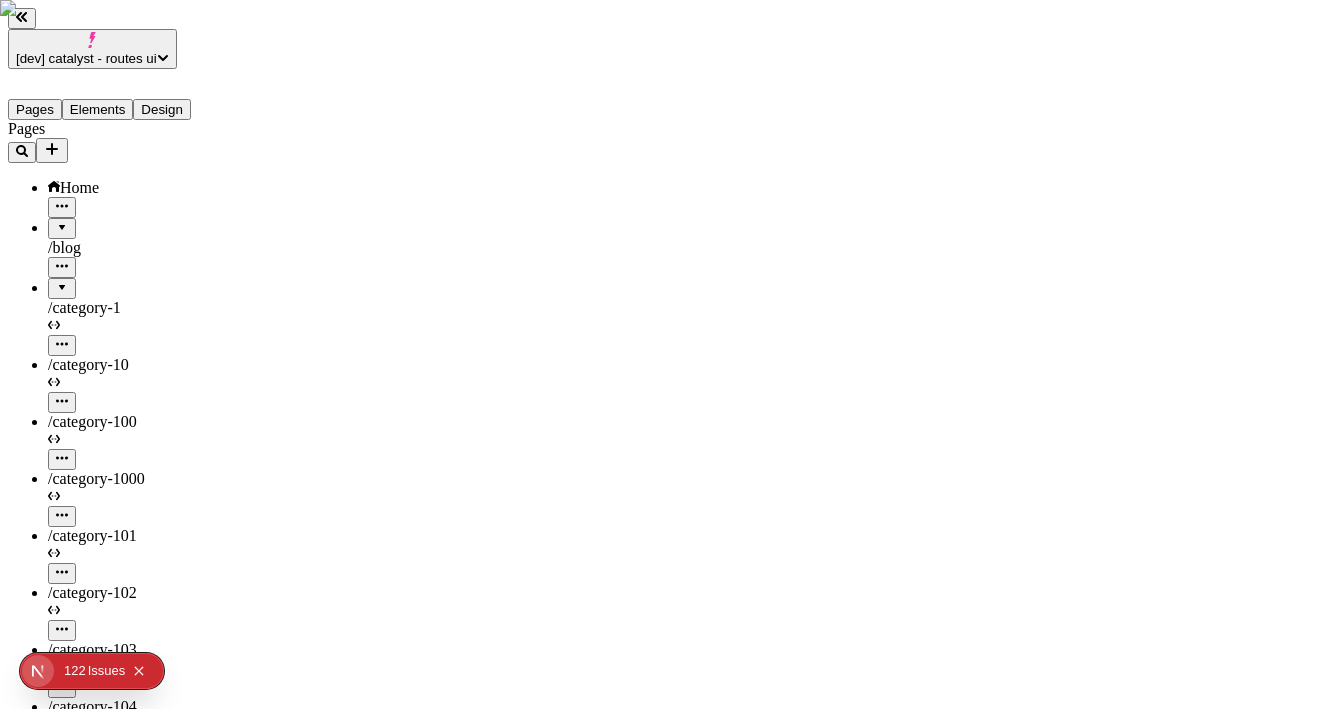 scroll, scrollTop: 5373, scrollLeft: 0, axis: vertical 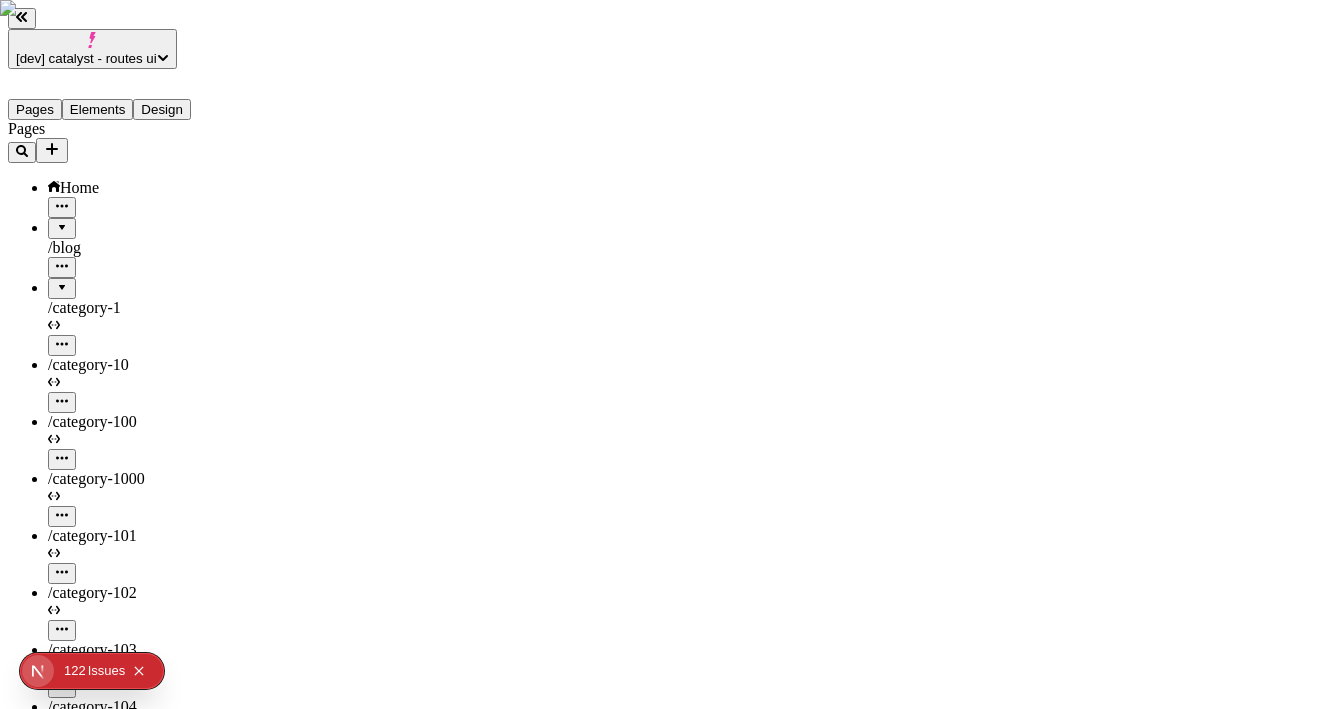 click on "/category-238" at bounding box center (148, 11463) 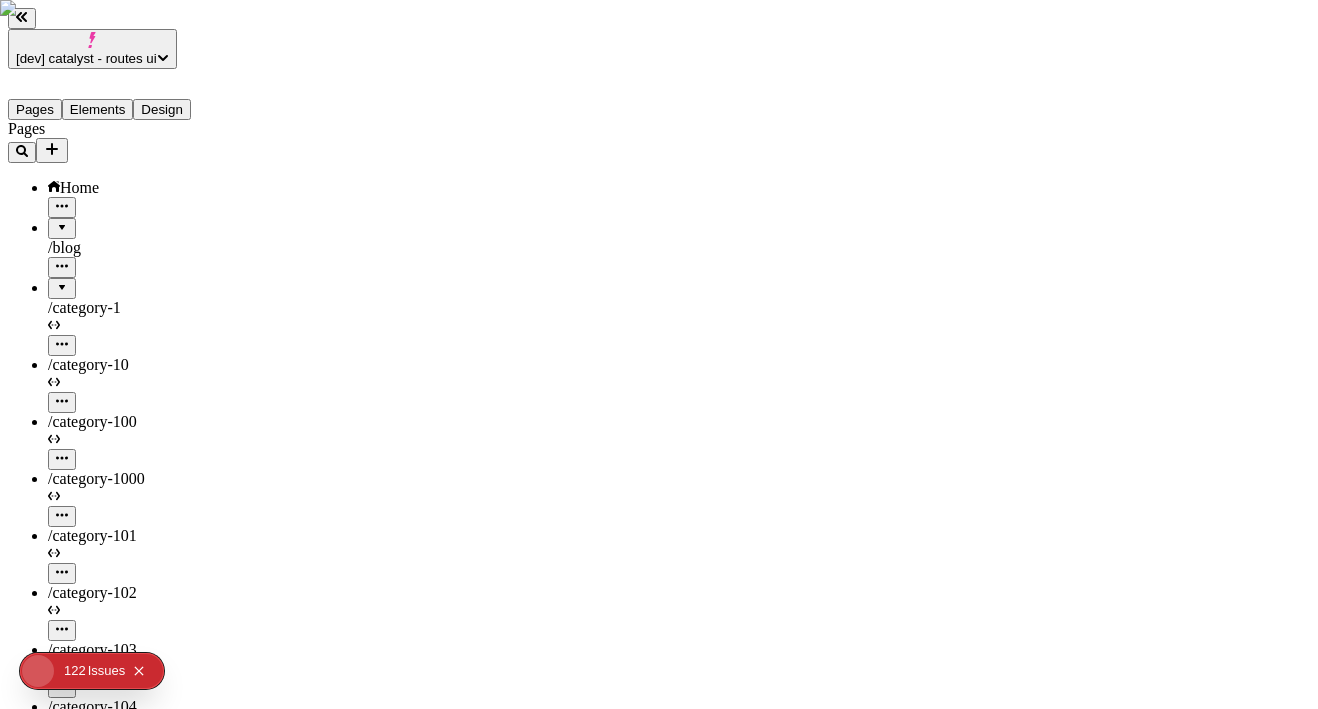 scroll, scrollTop: 5600, scrollLeft: 0, axis: vertical 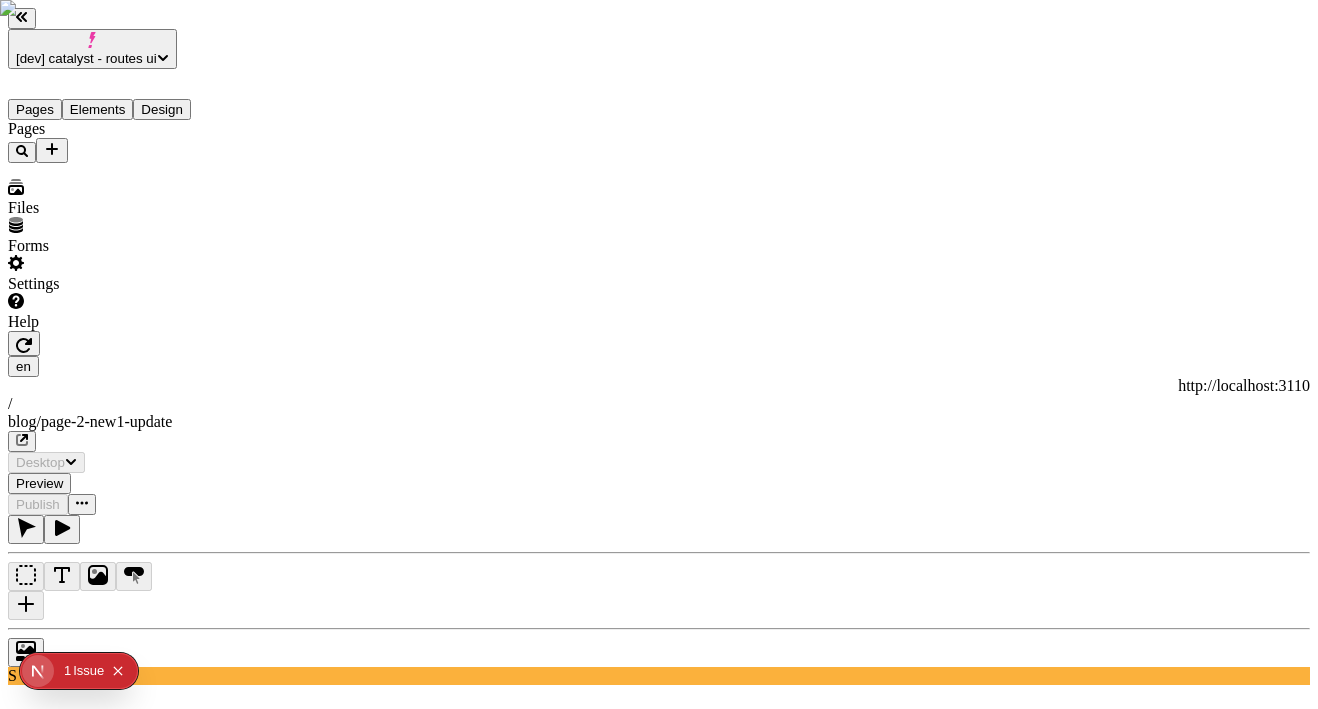 type on "/blog/page-2-new1-update" 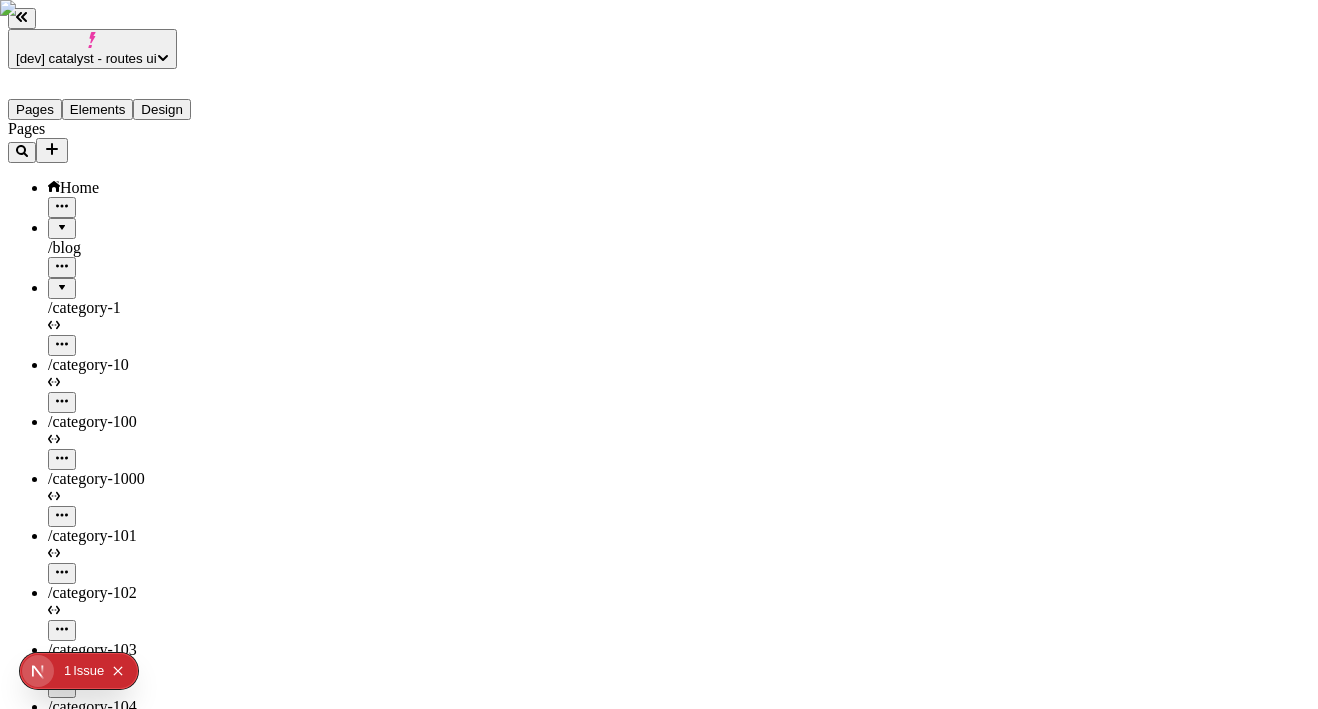 scroll, scrollTop: 2000, scrollLeft: 0, axis: vertical 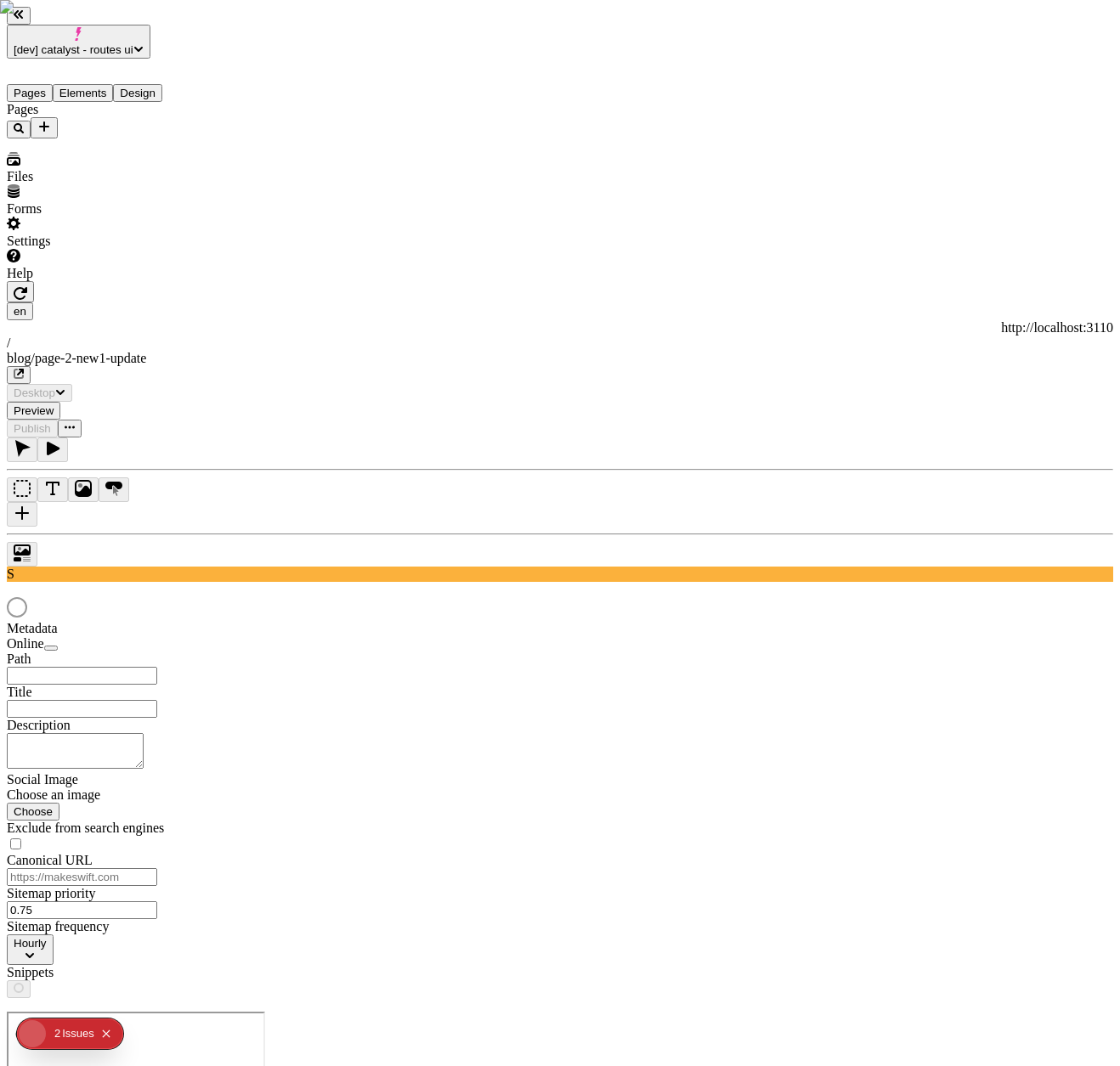type on "/blog/page-2-new1-update" 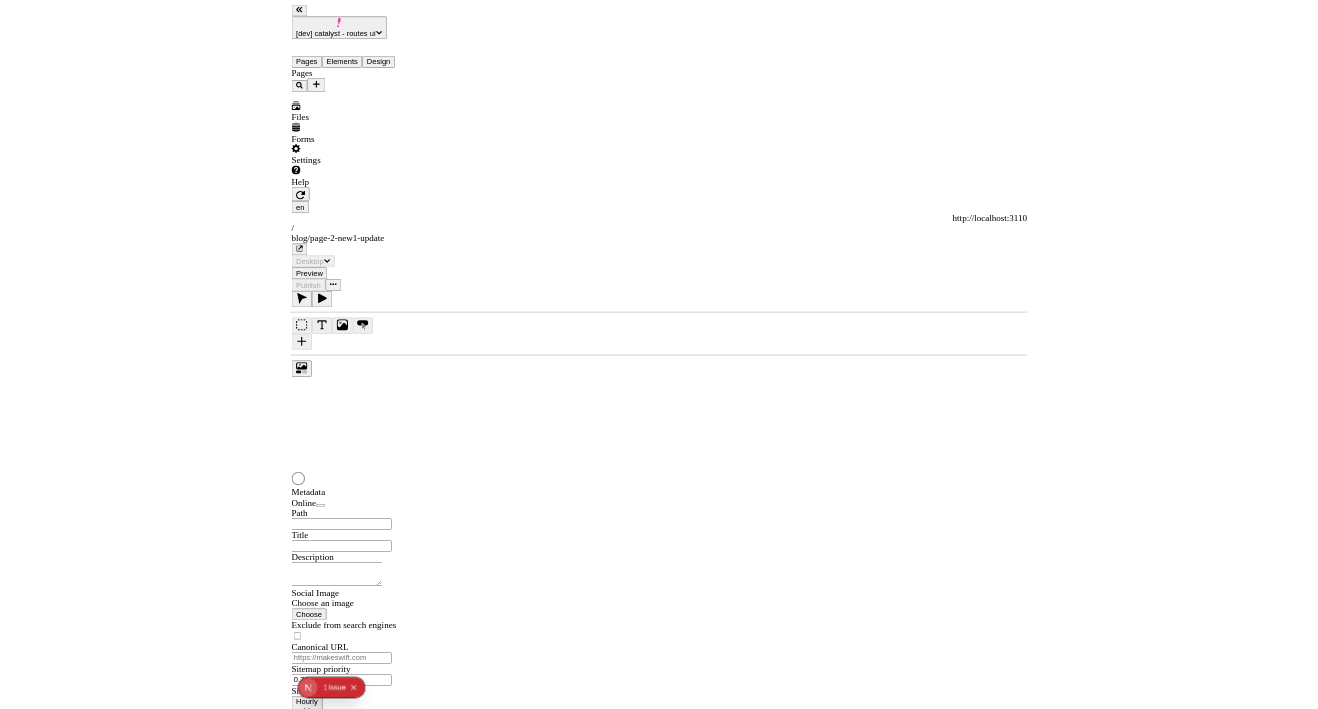 scroll, scrollTop: 0, scrollLeft: 0, axis: both 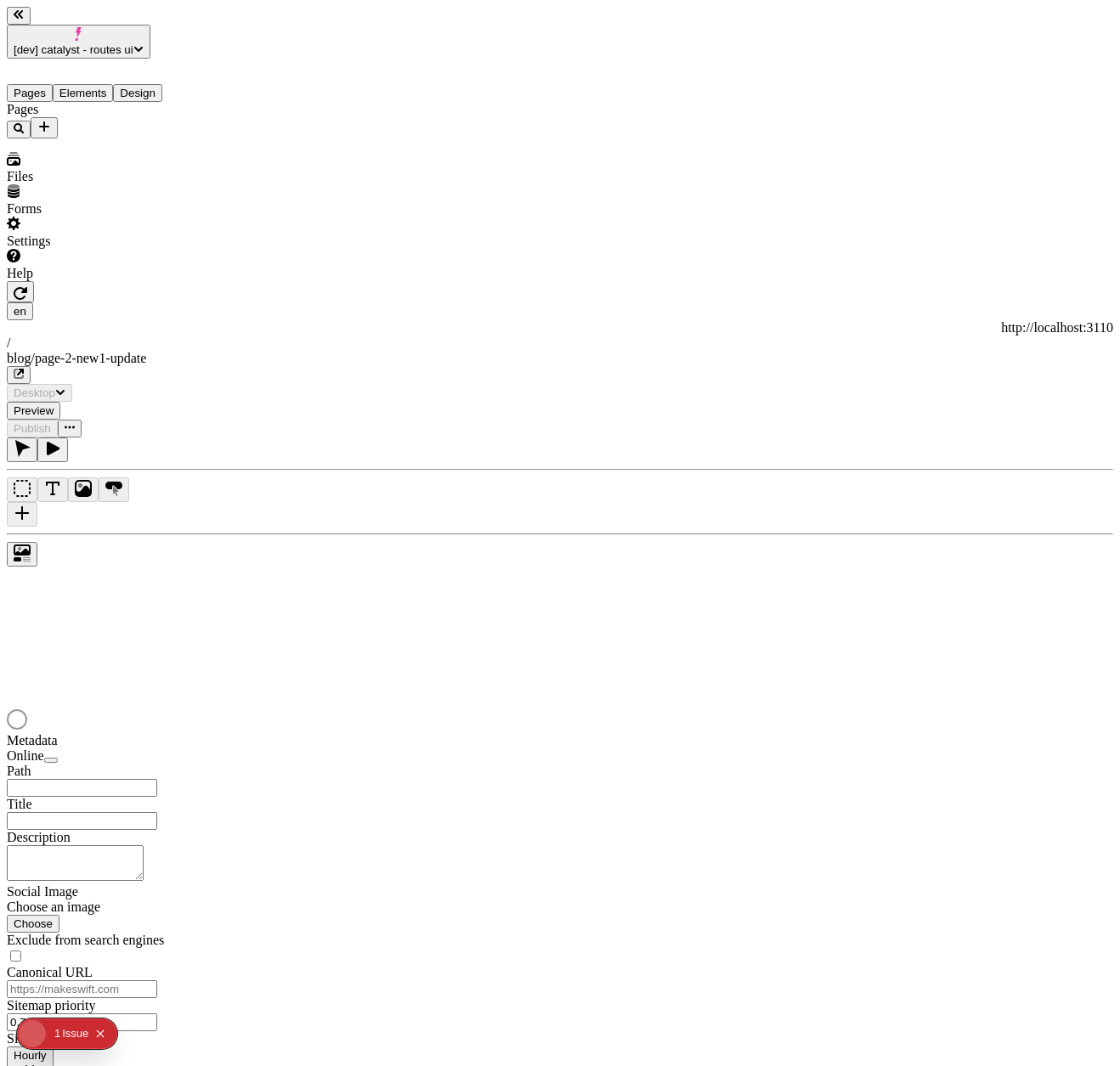 type on "/blog/page-2-new1-update" 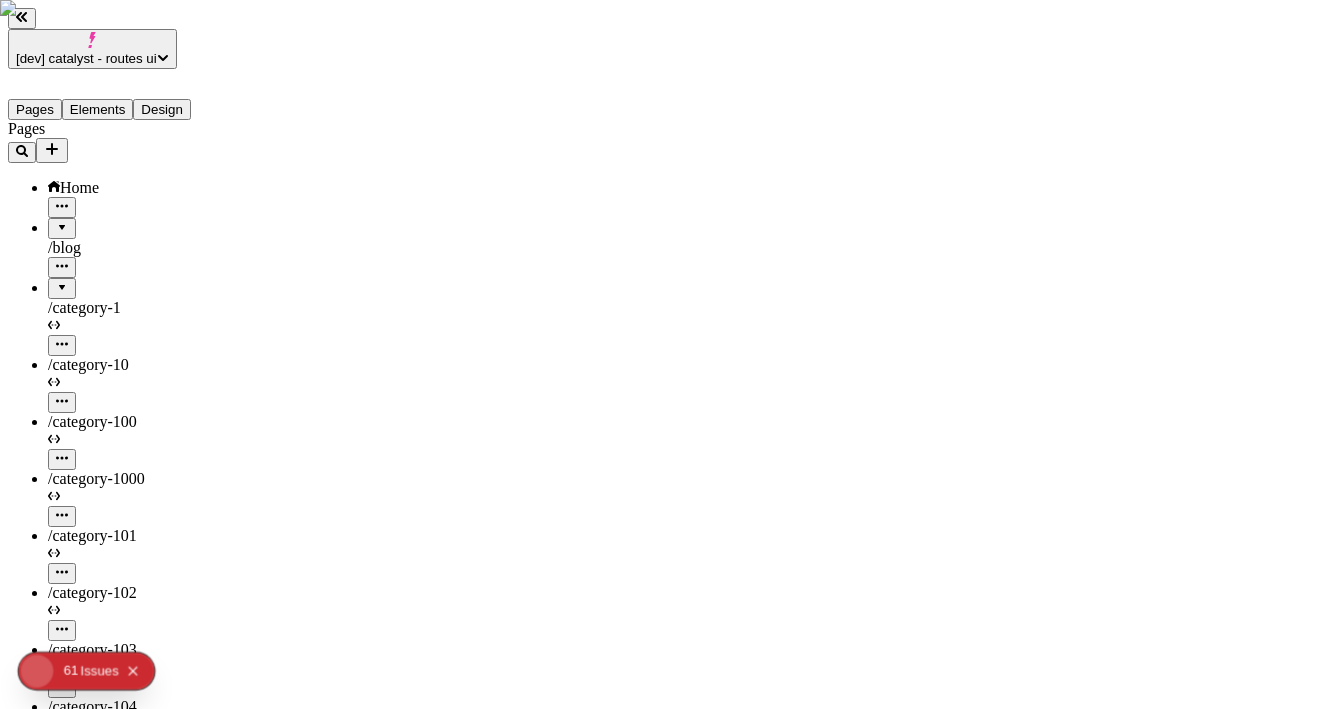 scroll, scrollTop: 2600, scrollLeft: 0, axis: vertical 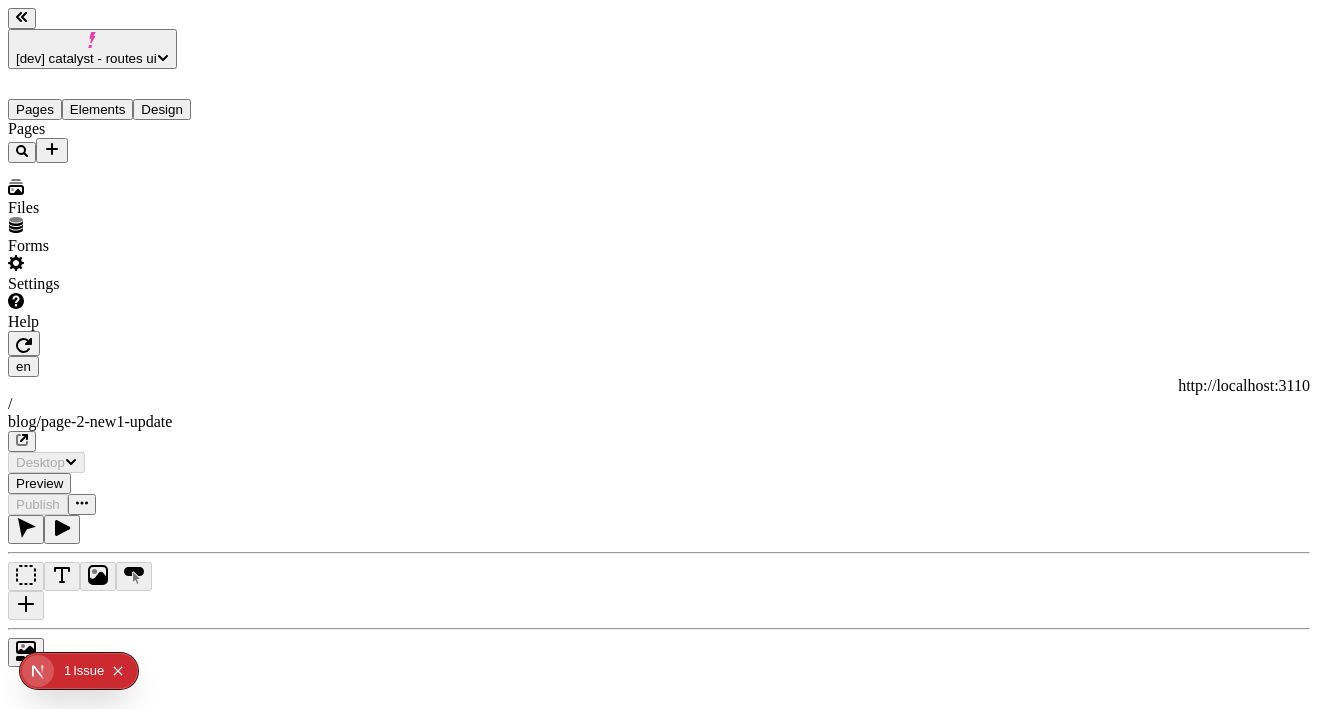 type on "/blog/page-2-new1-update" 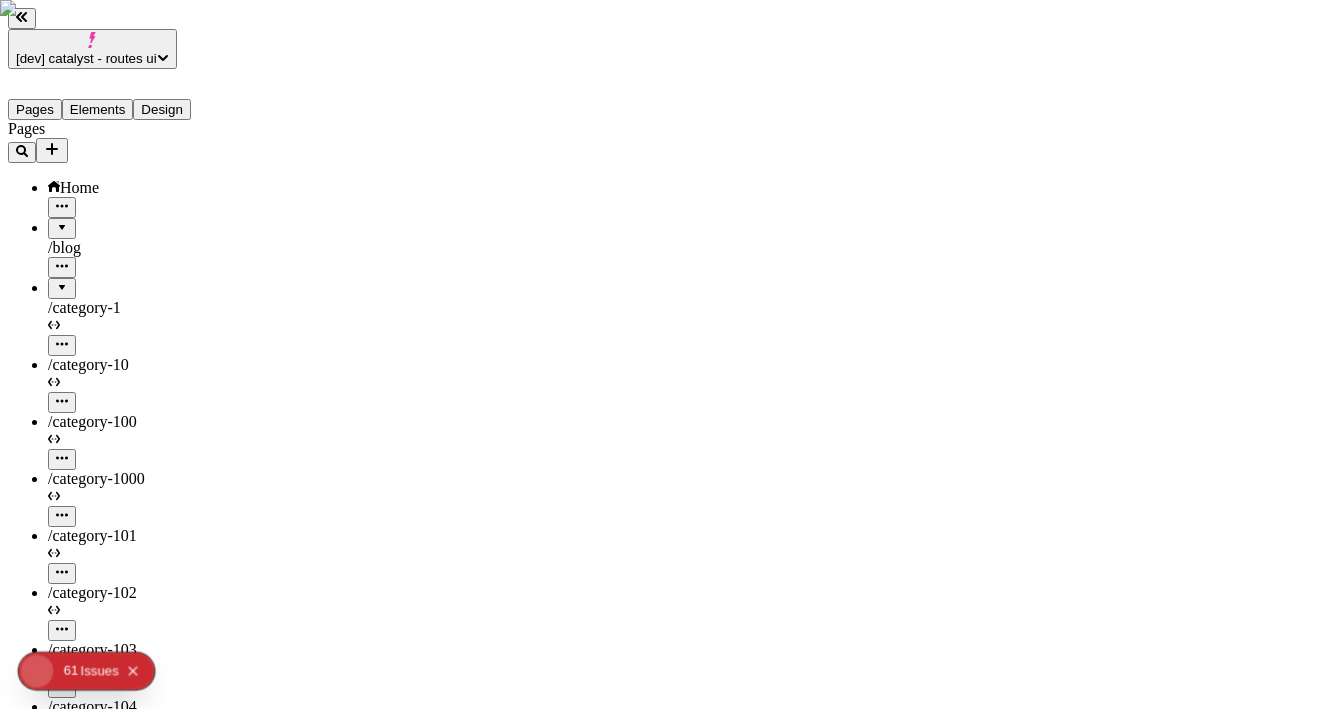 scroll, scrollTop: 2600, scrollLeft: 0, axis: vertical 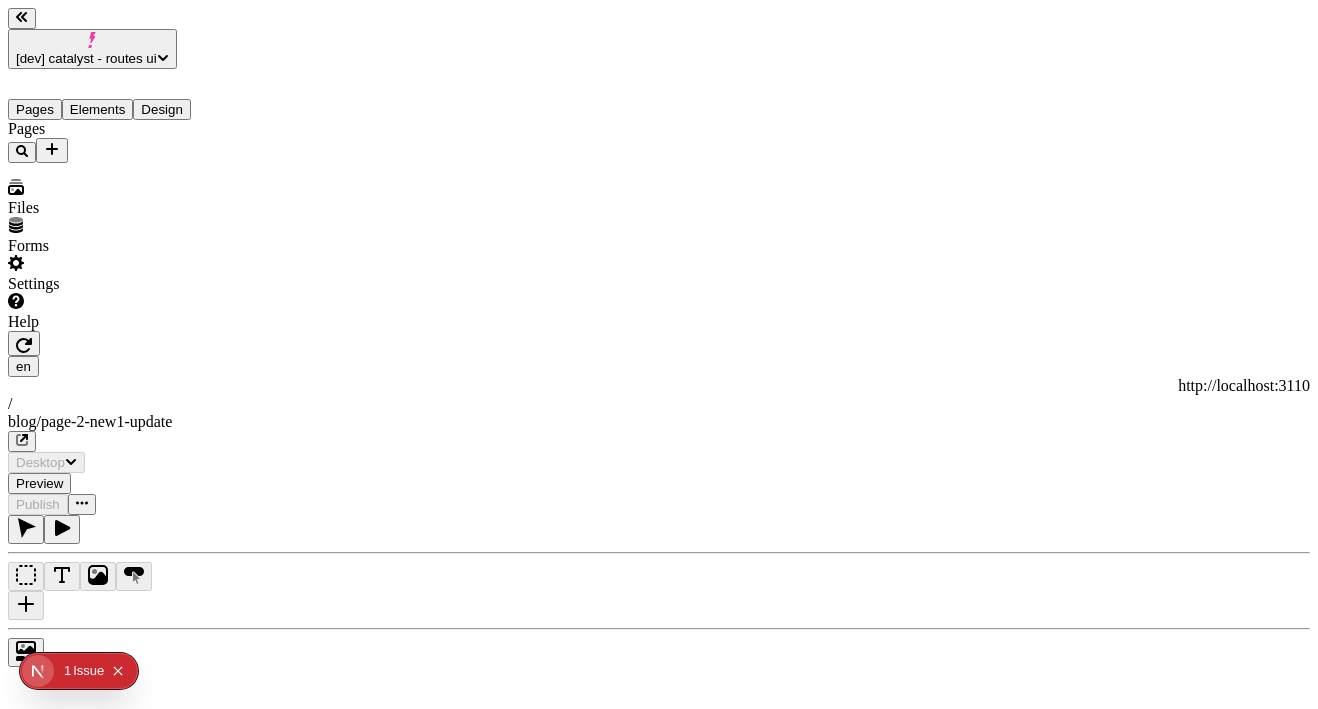type on "/blog/page-2-new1-update" 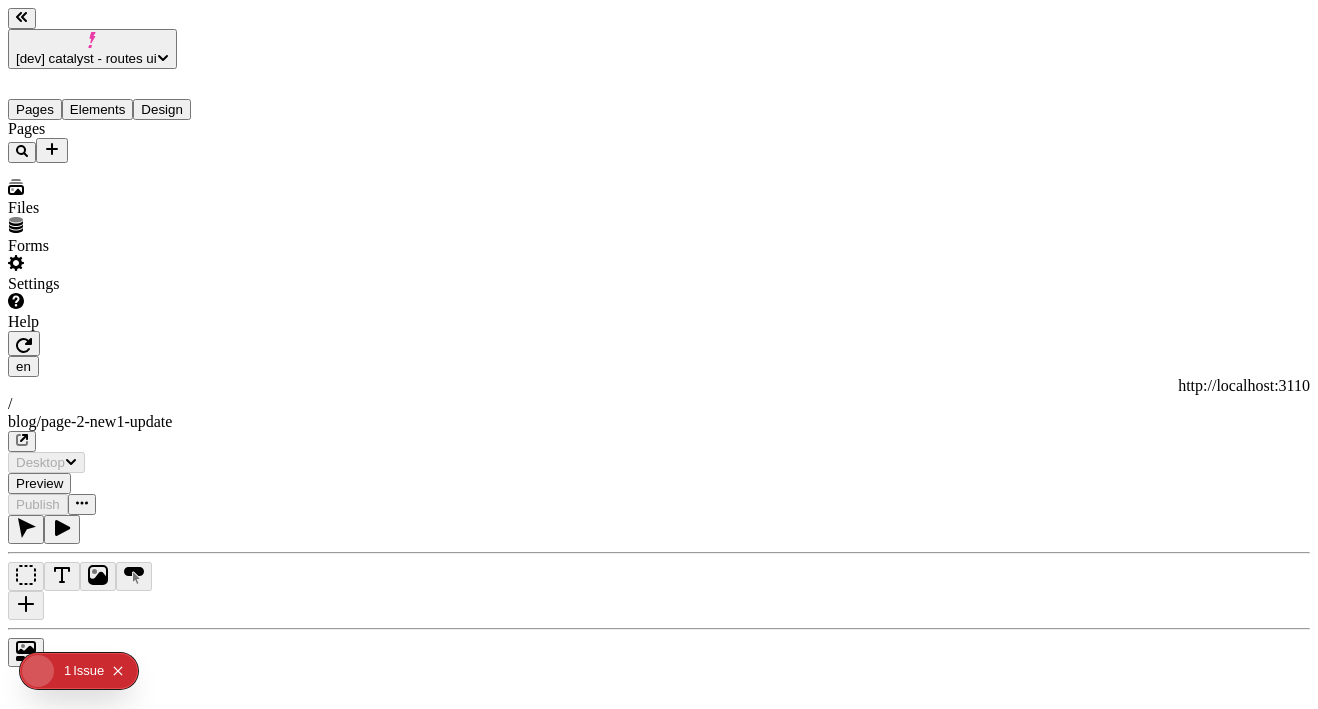 scroll, scrollTop: 0, scrollLeft: 0, axis: both 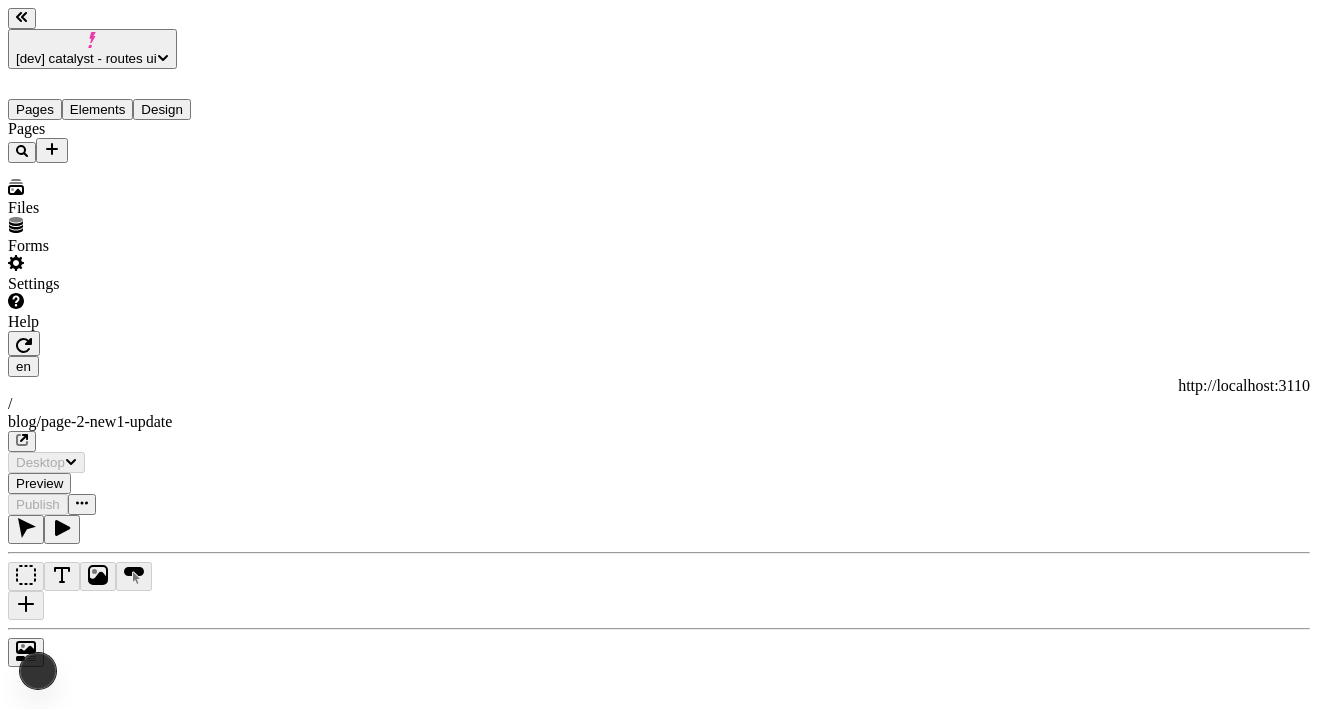 type on "/blog/page-2-new1-update" 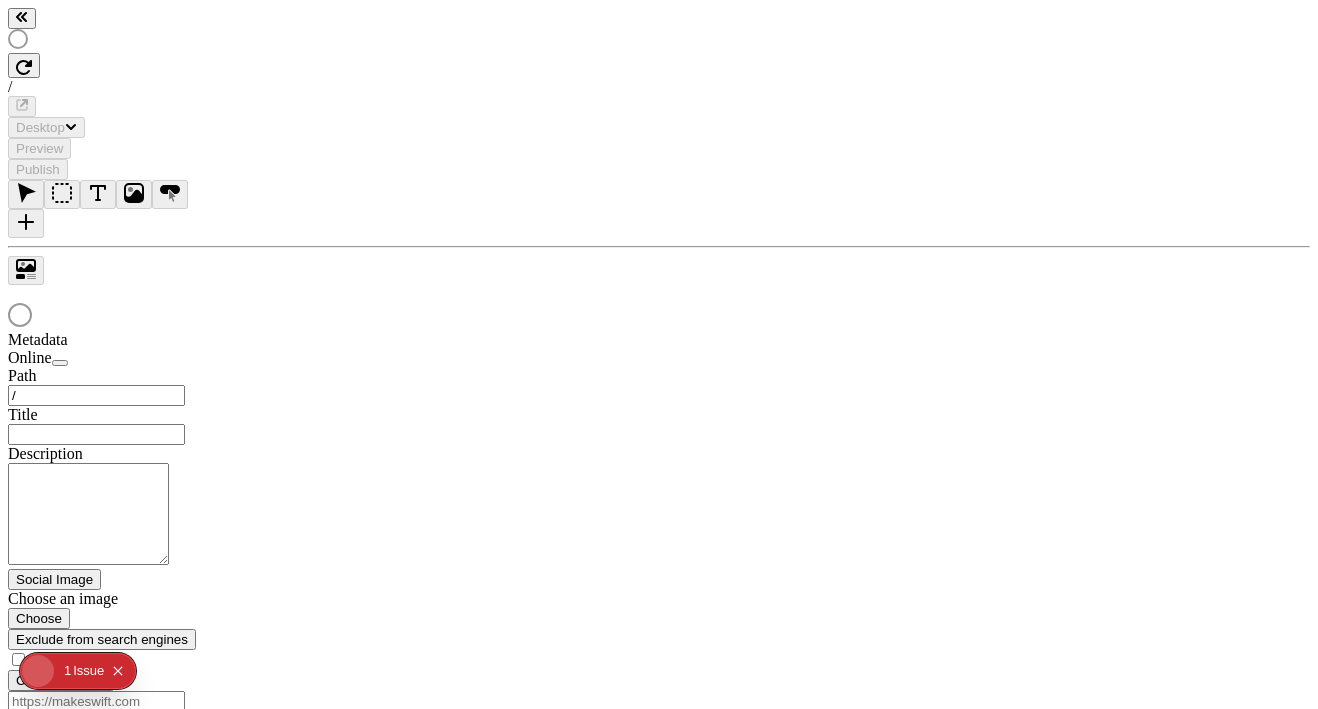 scroll, scrollTop: 0, scrollLeft: 0, axis: both 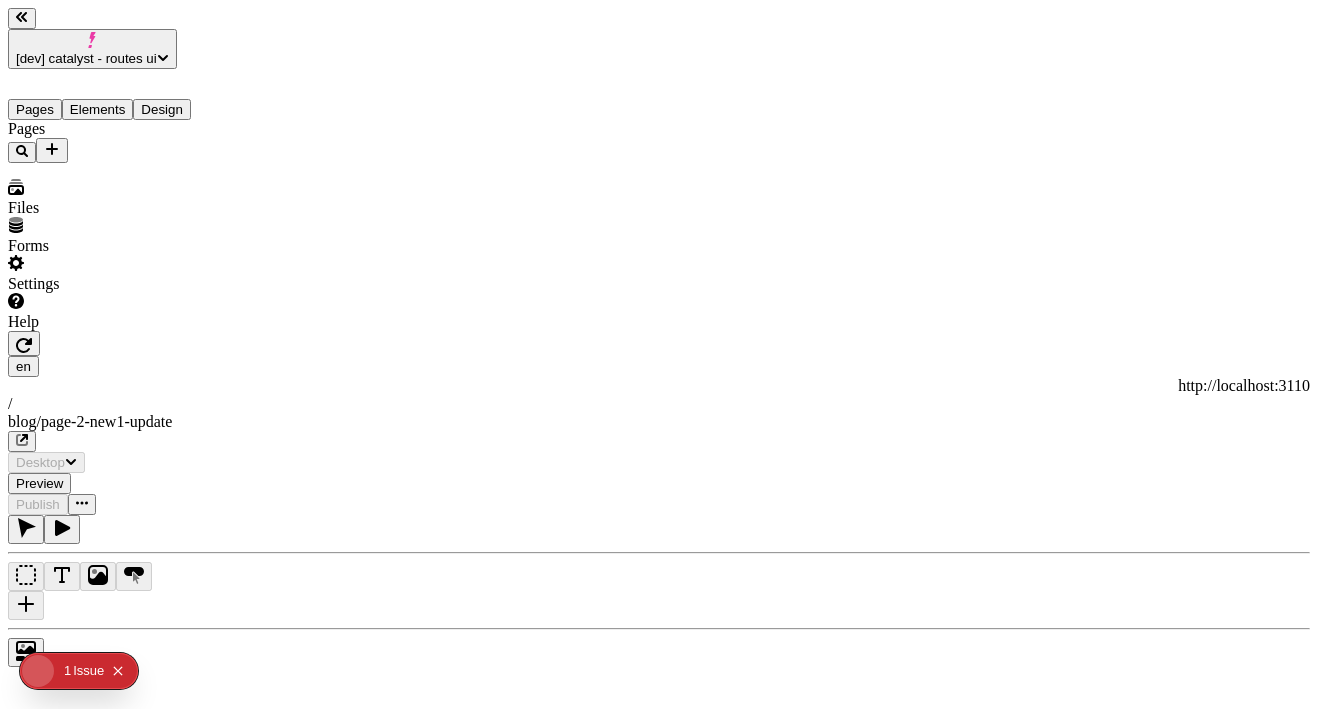 type on "/blog/page-2-new1-update" 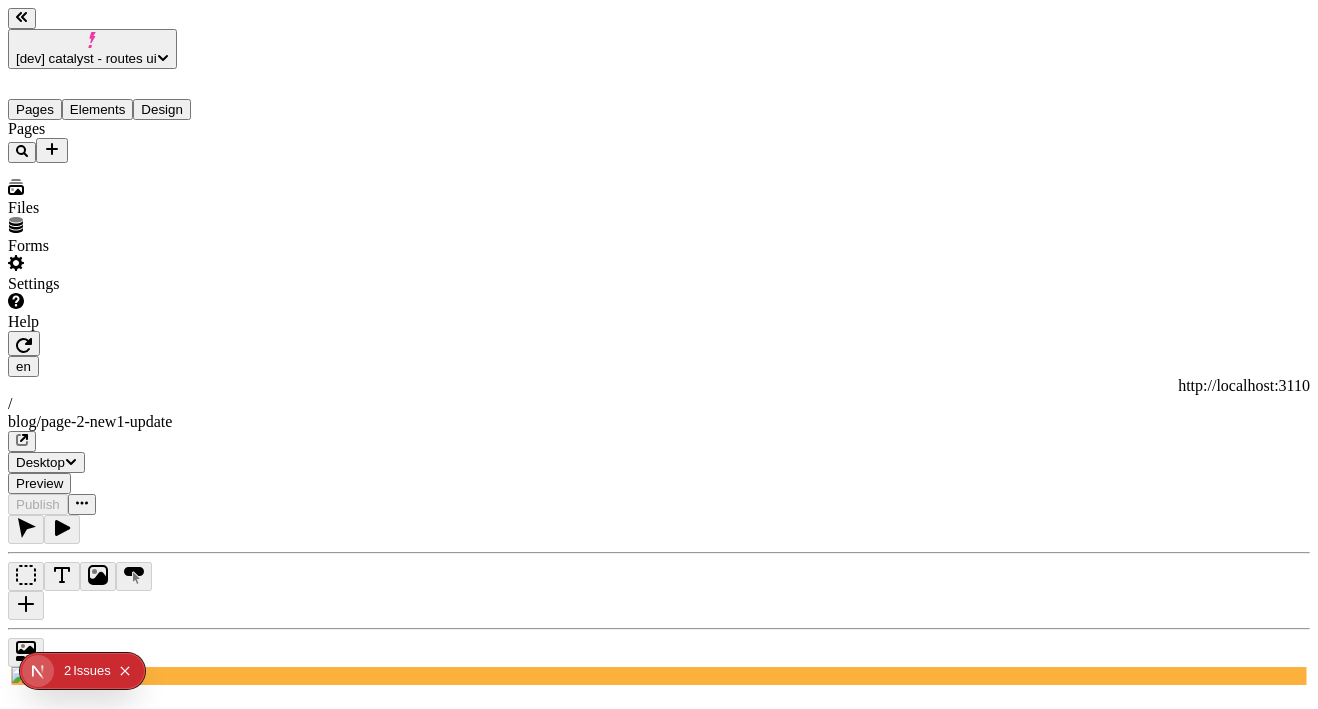 scroll, scrollTop: 0, scrollLeft: 0, axis: both 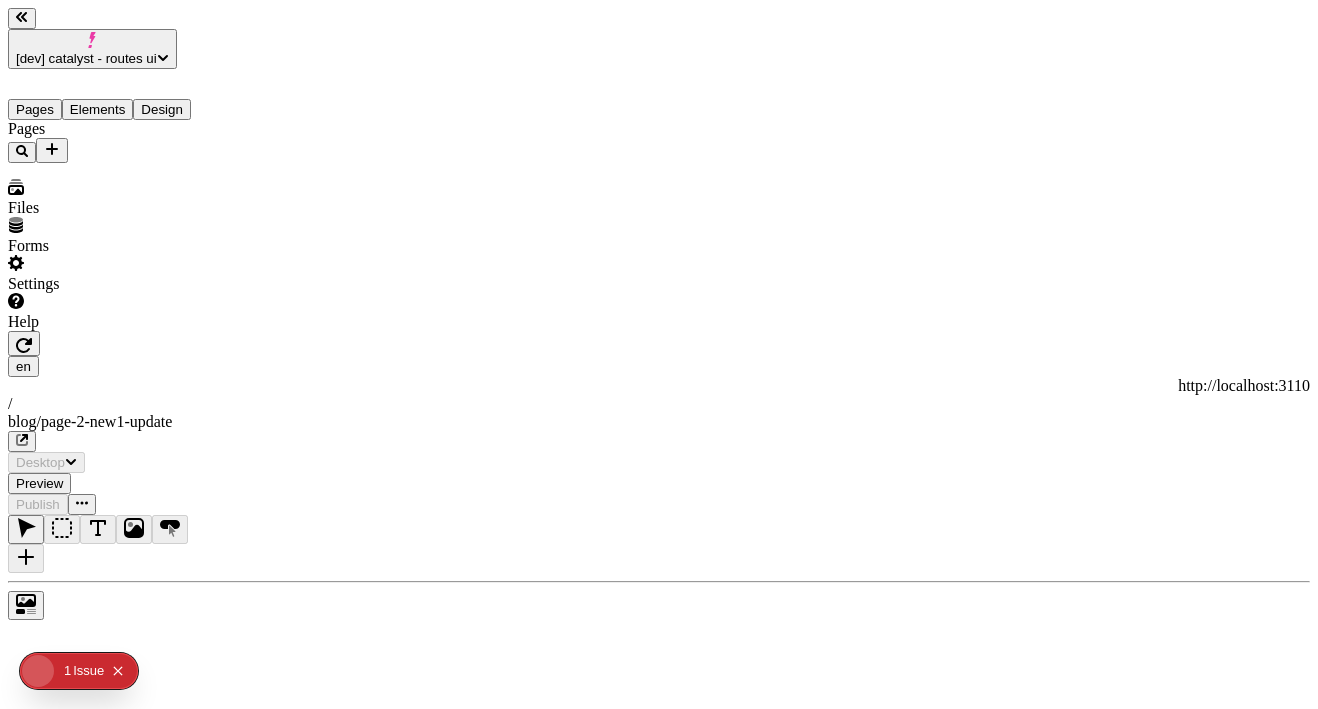 type on "/blog/page-2-new1-update" 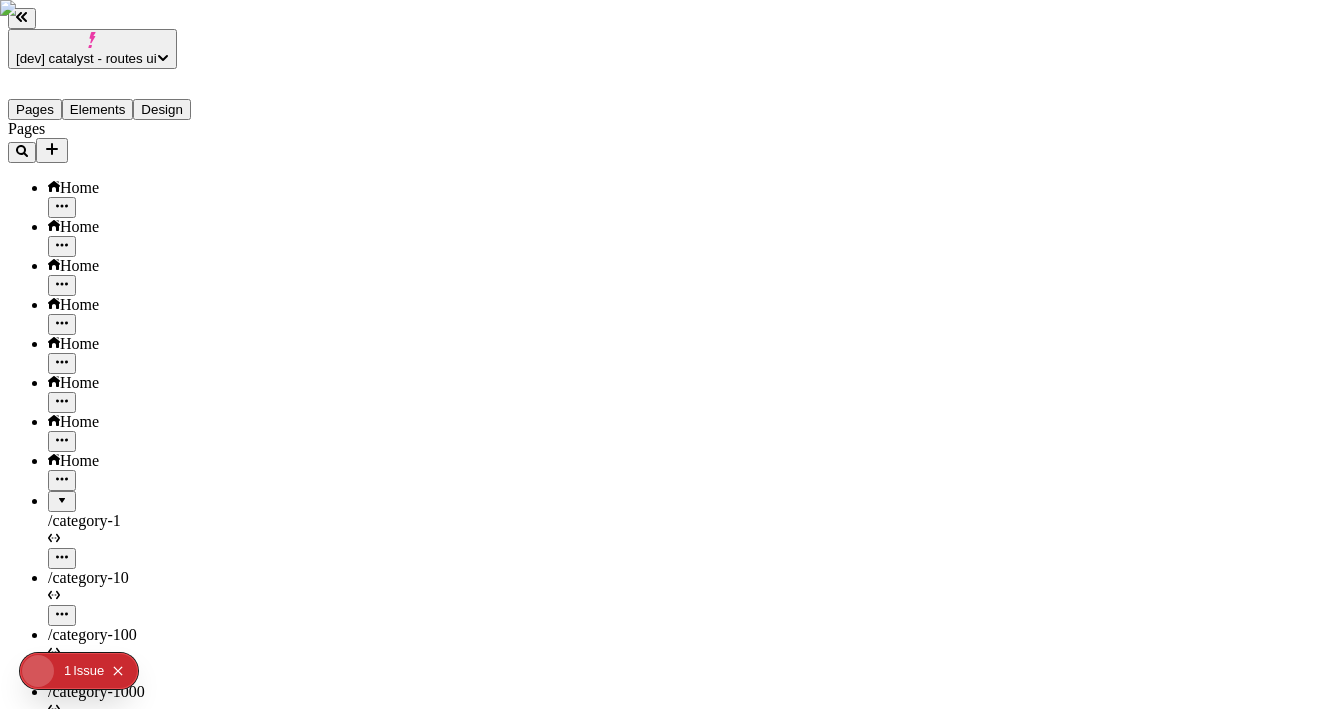 scroll, scrollTop: 0, scrollLeft: 0, axis: both 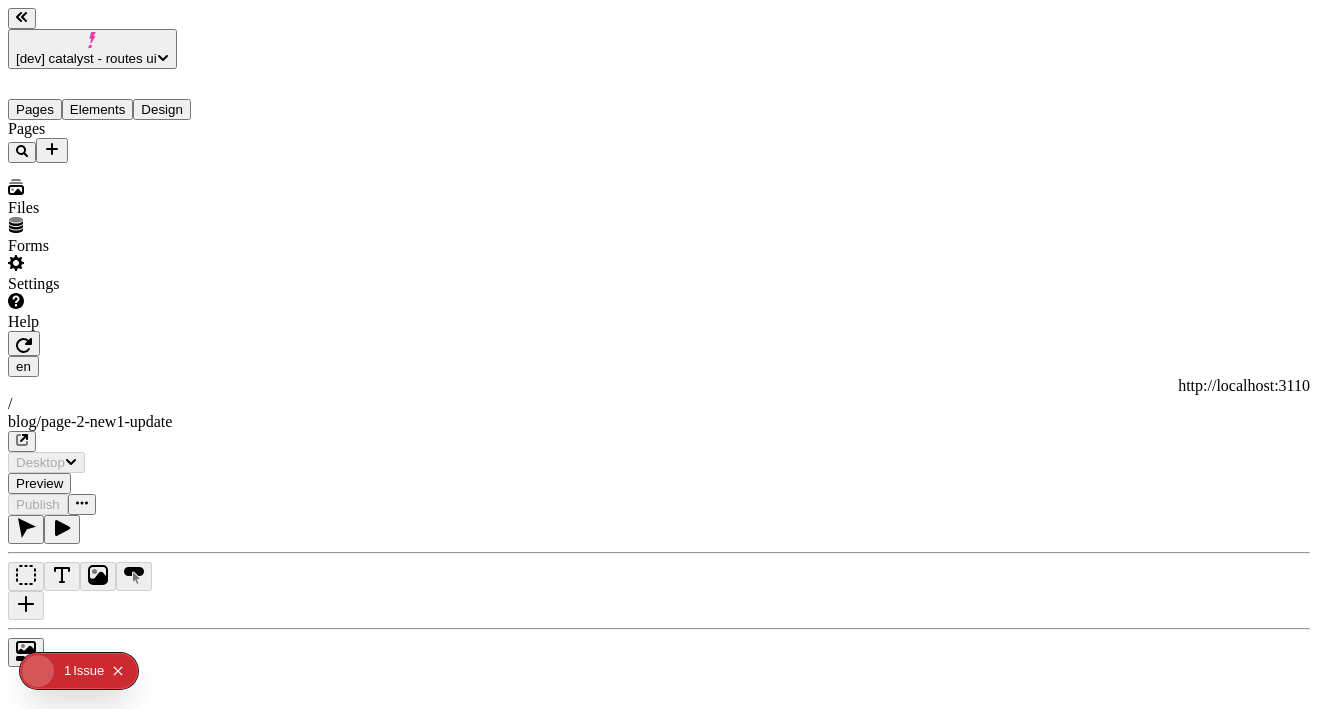 type on "/blog/page-2-new1-update" 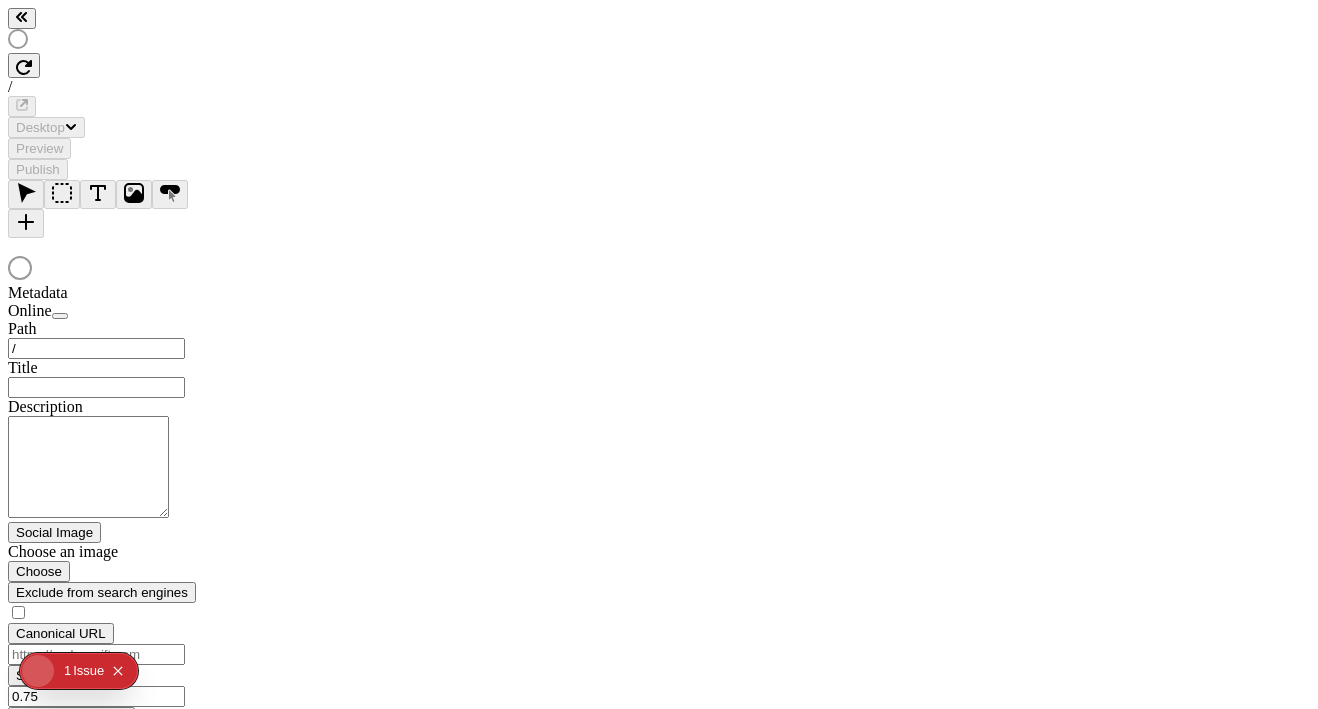 scroll, scrollTop: 0, scrollLeft: 0, axis: both 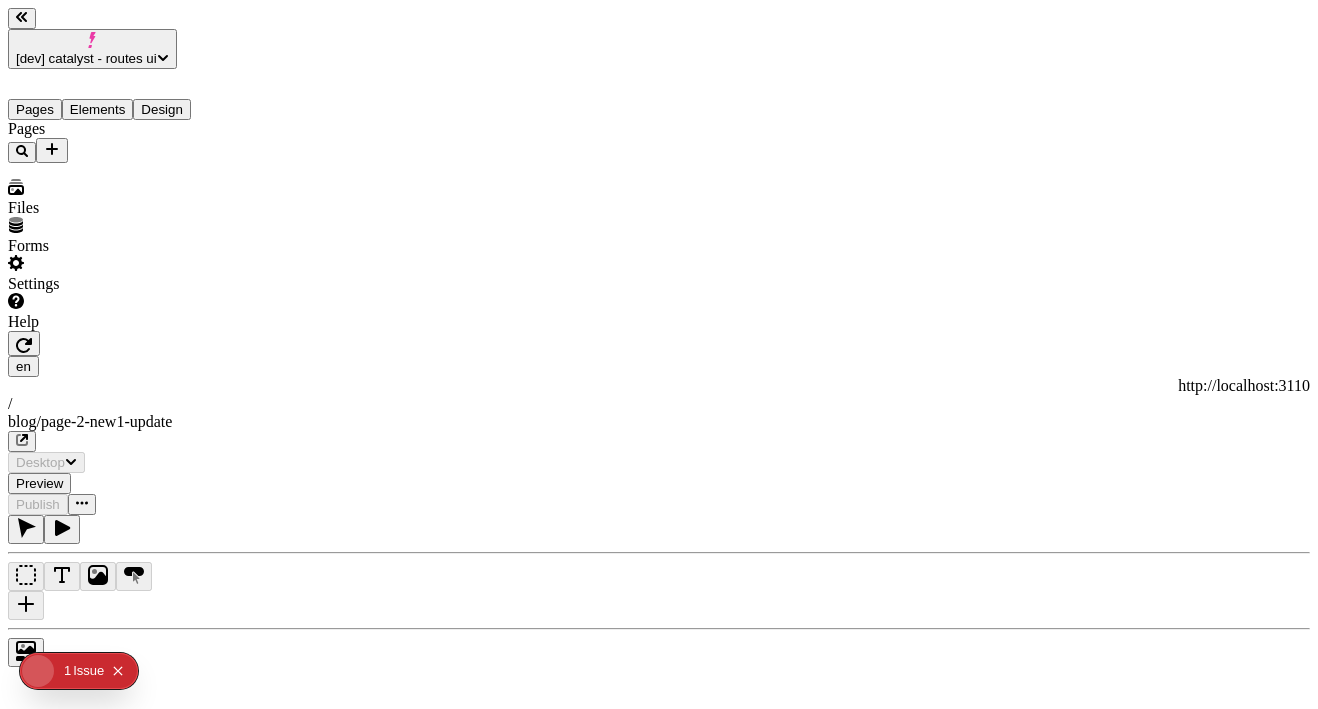 type on "/blog/page-2-new1-update" 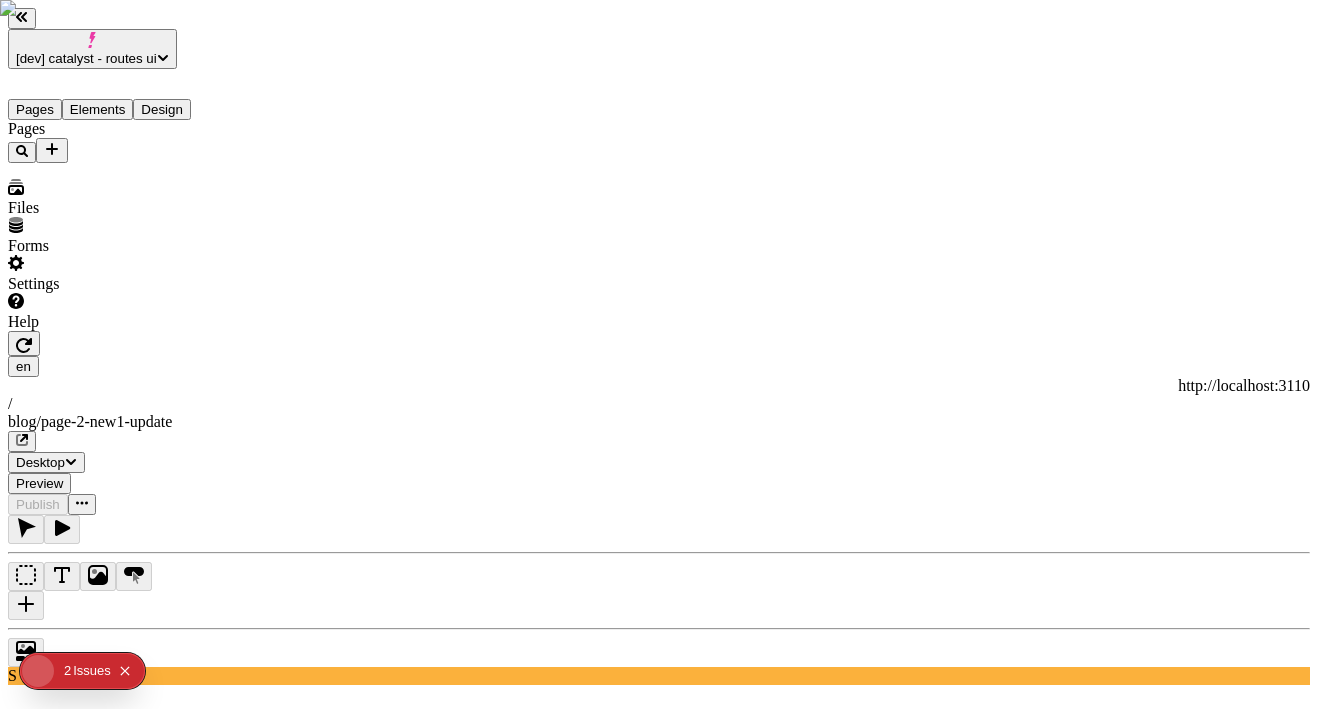 scroll, scrollTop: 0, scrollLeft: 0, axis: both 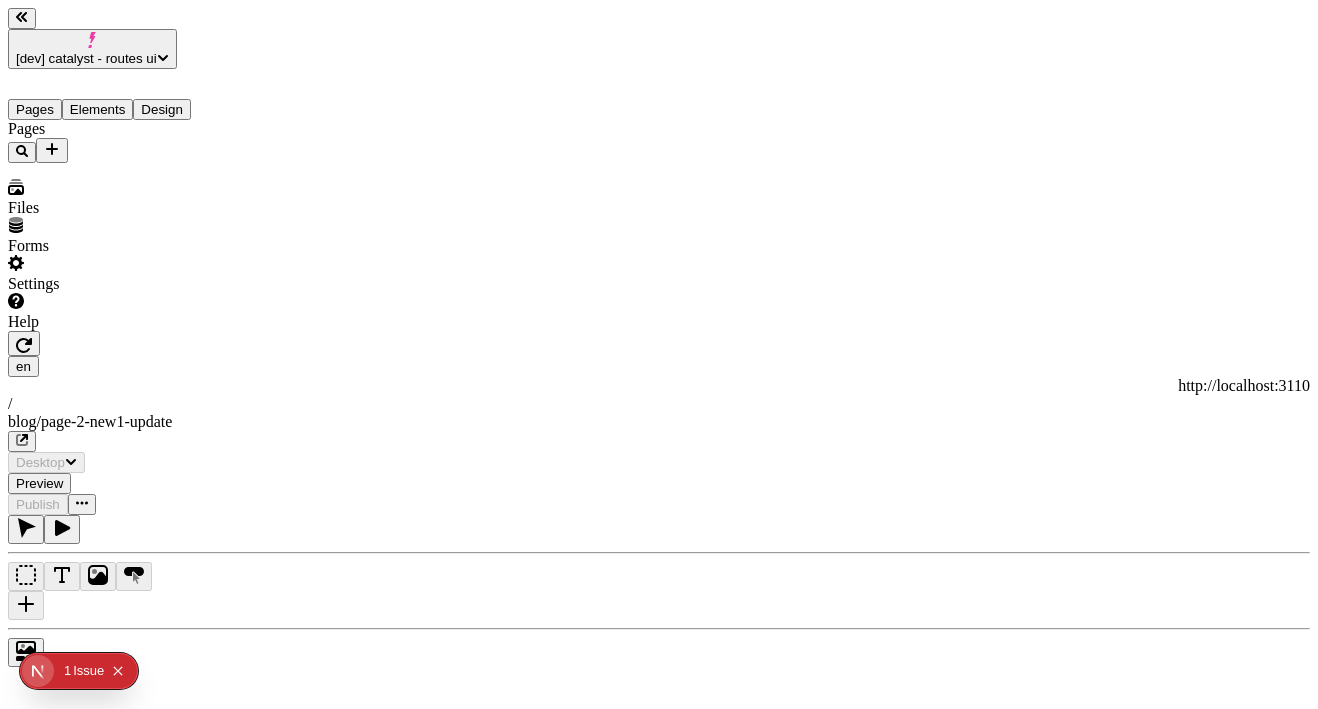 type on "/blog/page-2-new1-update" 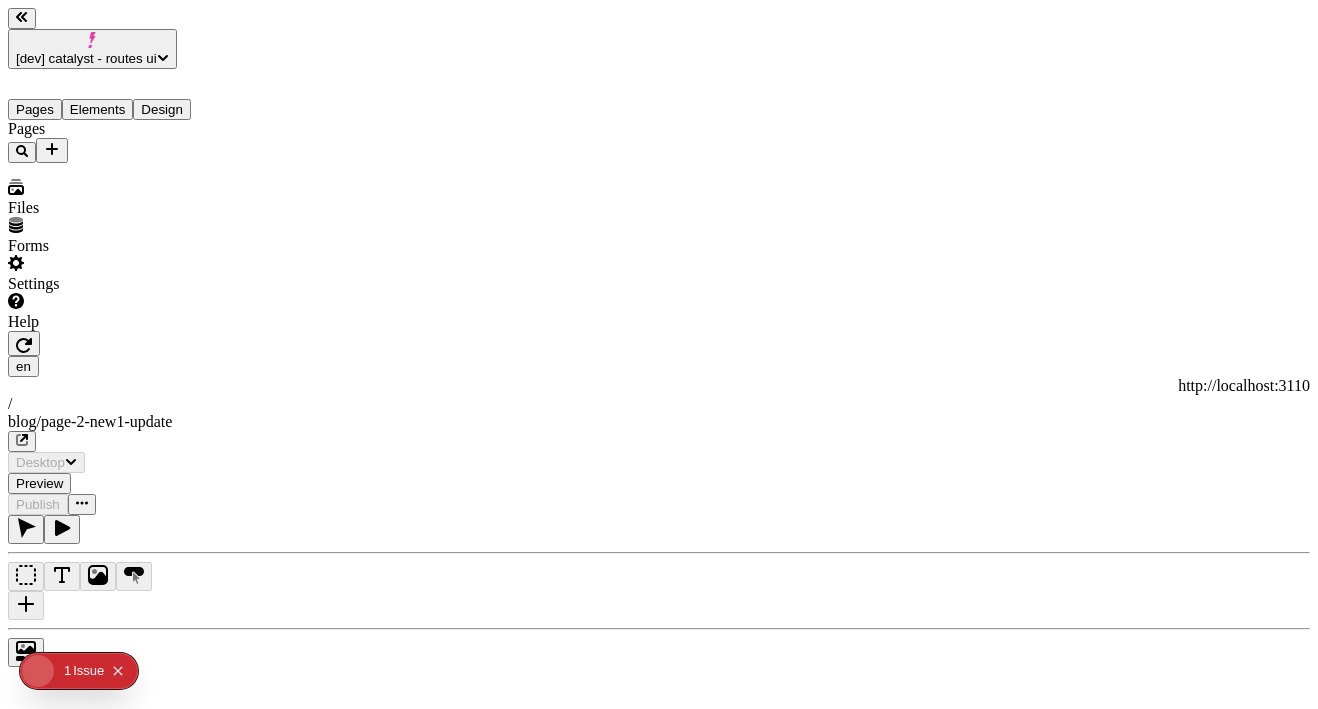 scroll, scrollTop: 0, scrollLeft: 0, axis: both 